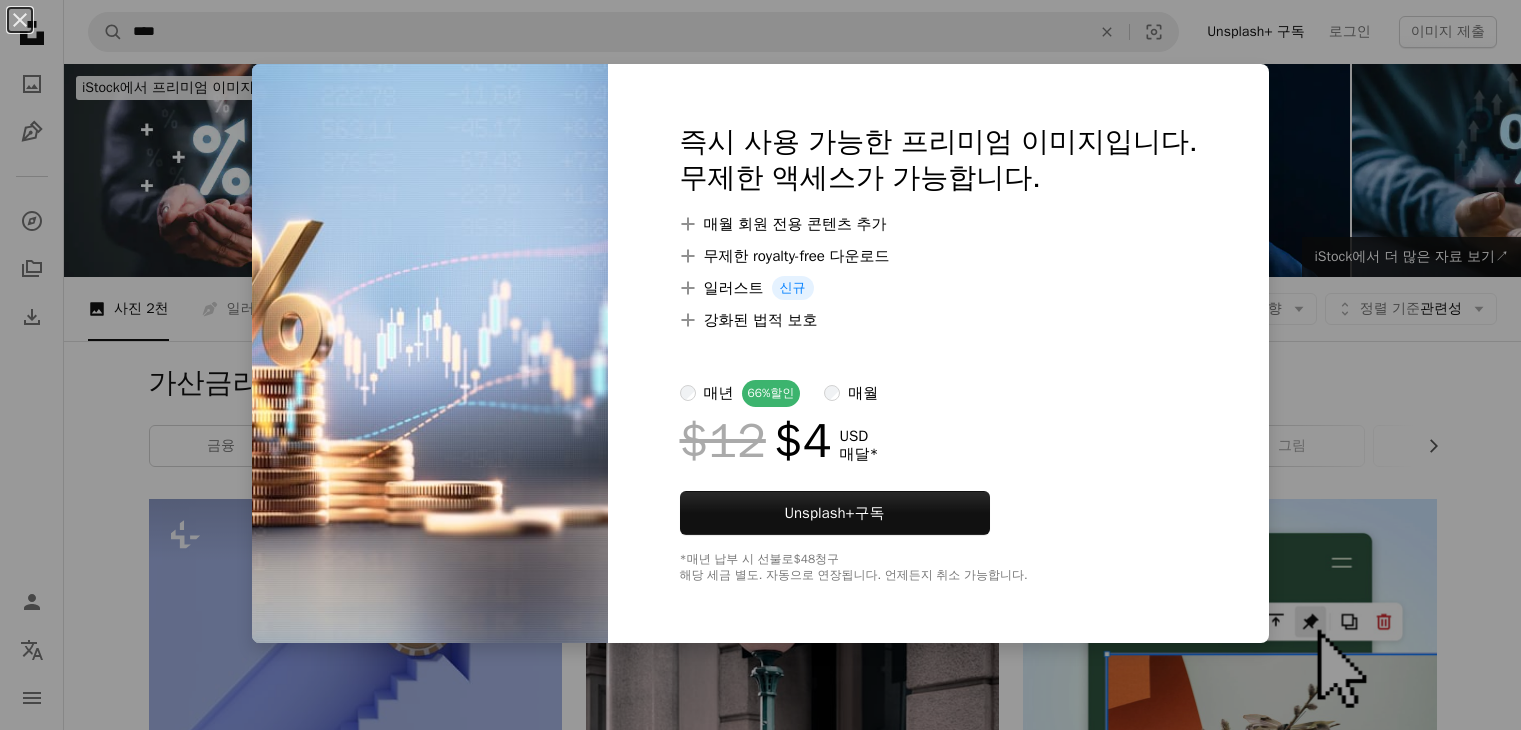 scroll, scrollTop: 1200, scrollLeft: 0, axis: vertical 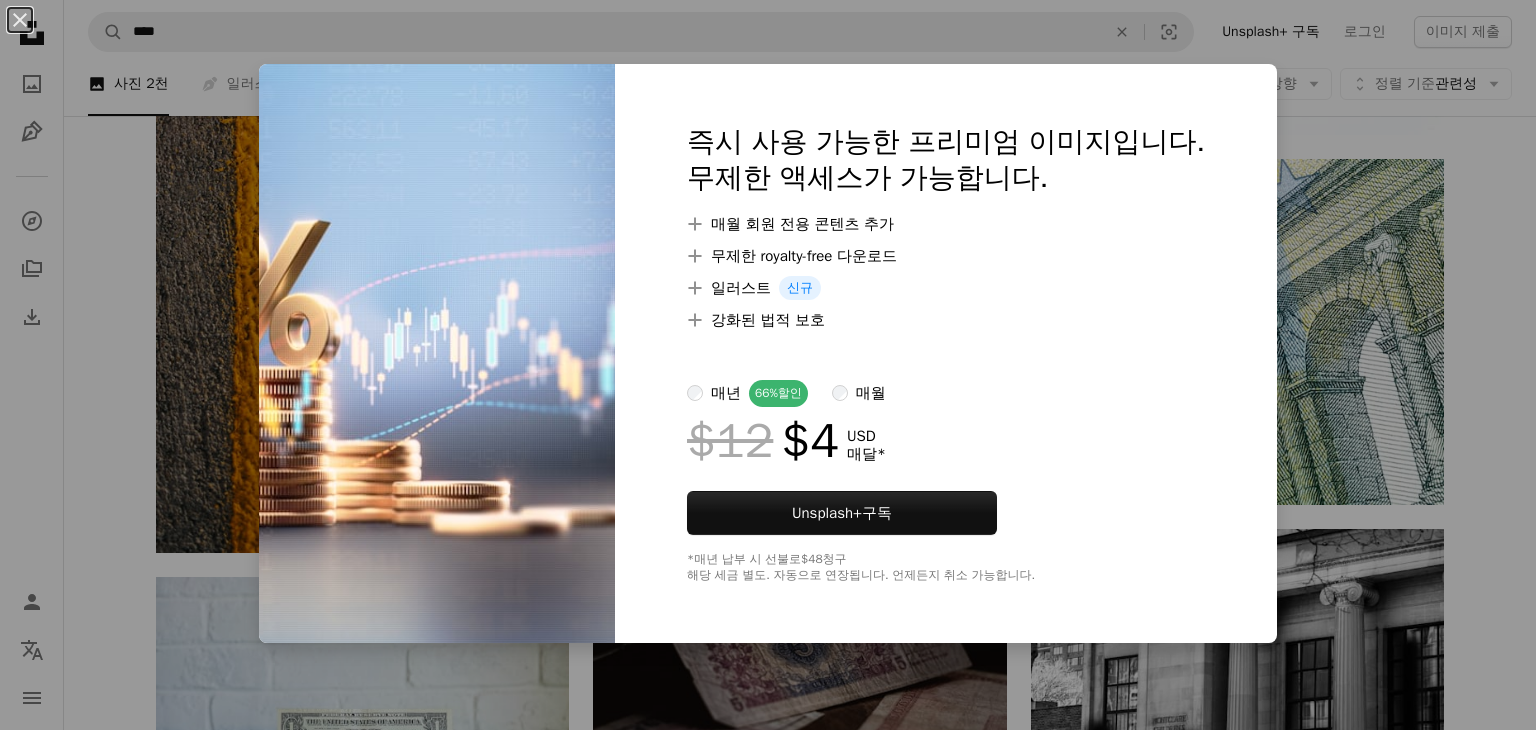 click on "$12   $4" at bounding box center [763, 441] 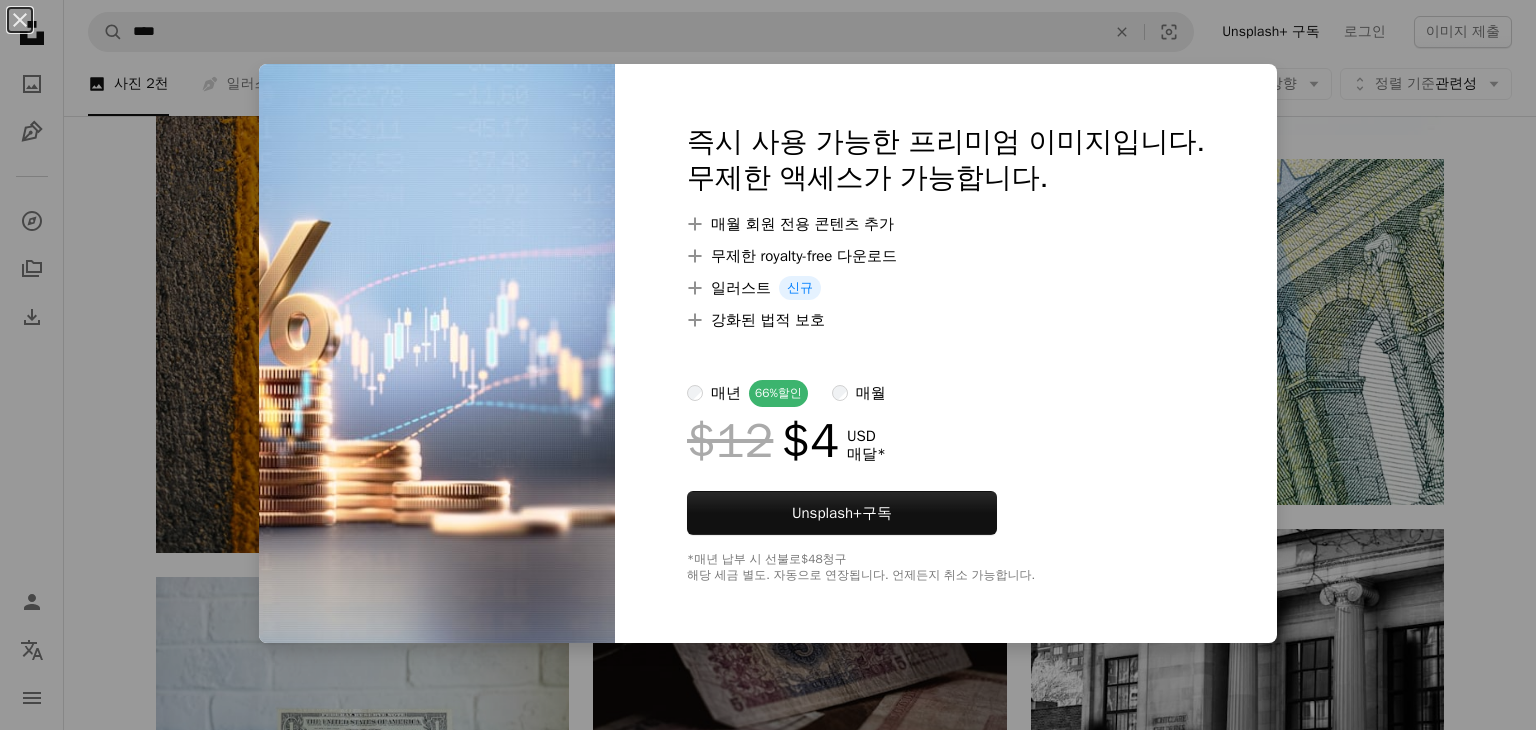 click on "An X shape 즉시 사용 가능한 프리미엄 이미지입니다. 무제한 액세스가 가능합니다. A plus sign 매월 회원 전용 콘텐츠 추가 A plus sign 무제한 royalty-free 다운로드 A plus sign 일러스트  신규 A plus sign 강화된 법적 보호 매년 66%  할인 매월 $12   $4 USD 매달 * Unsplash+  구독 *매년 납부 시 선불로  $48  청구 해당 세금 별도. 자동으로 연장됩니다. 언제든지 취소 가능합니다." at bounding box center [768, 365] 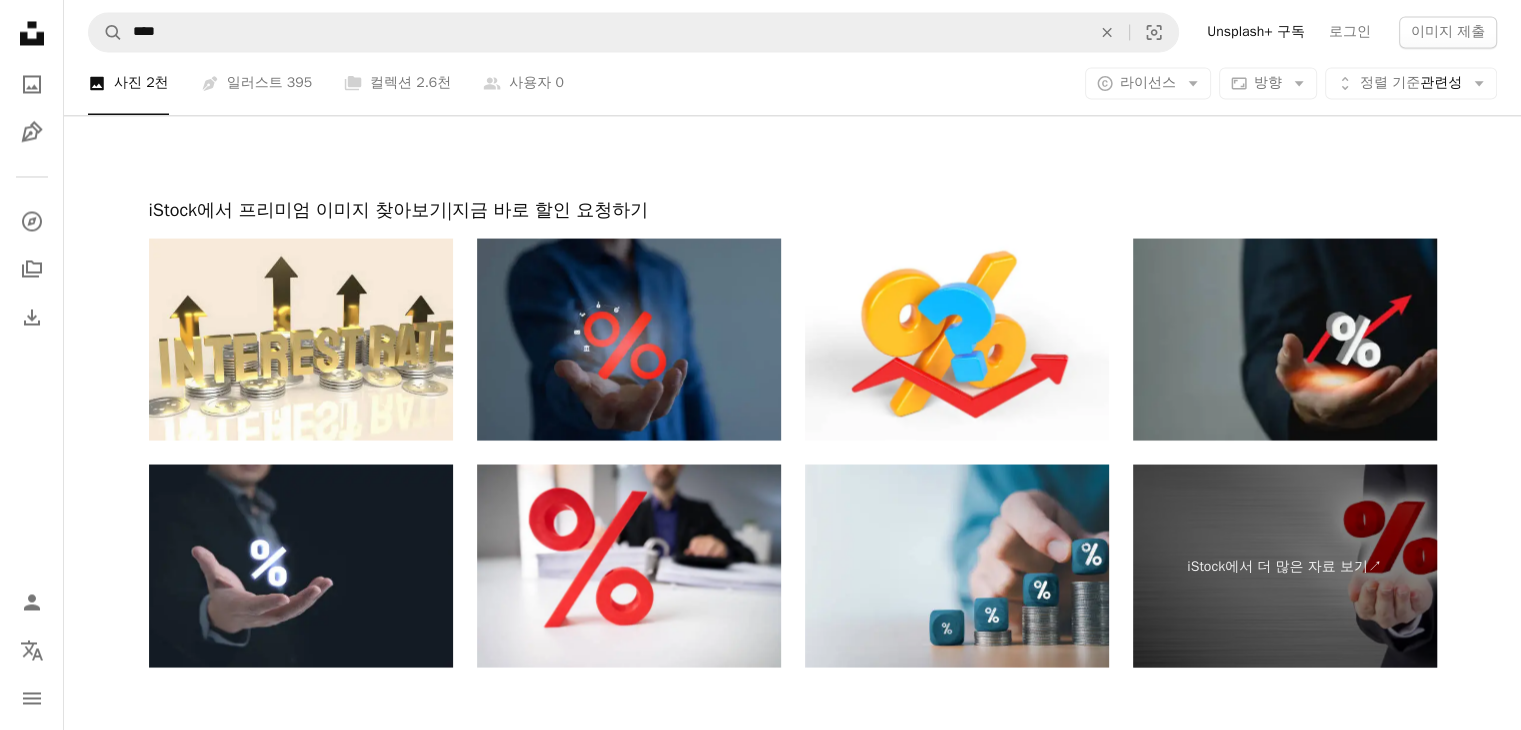 scroll, scrollTop: 3700, scrollLeft: 0, axis: vertical 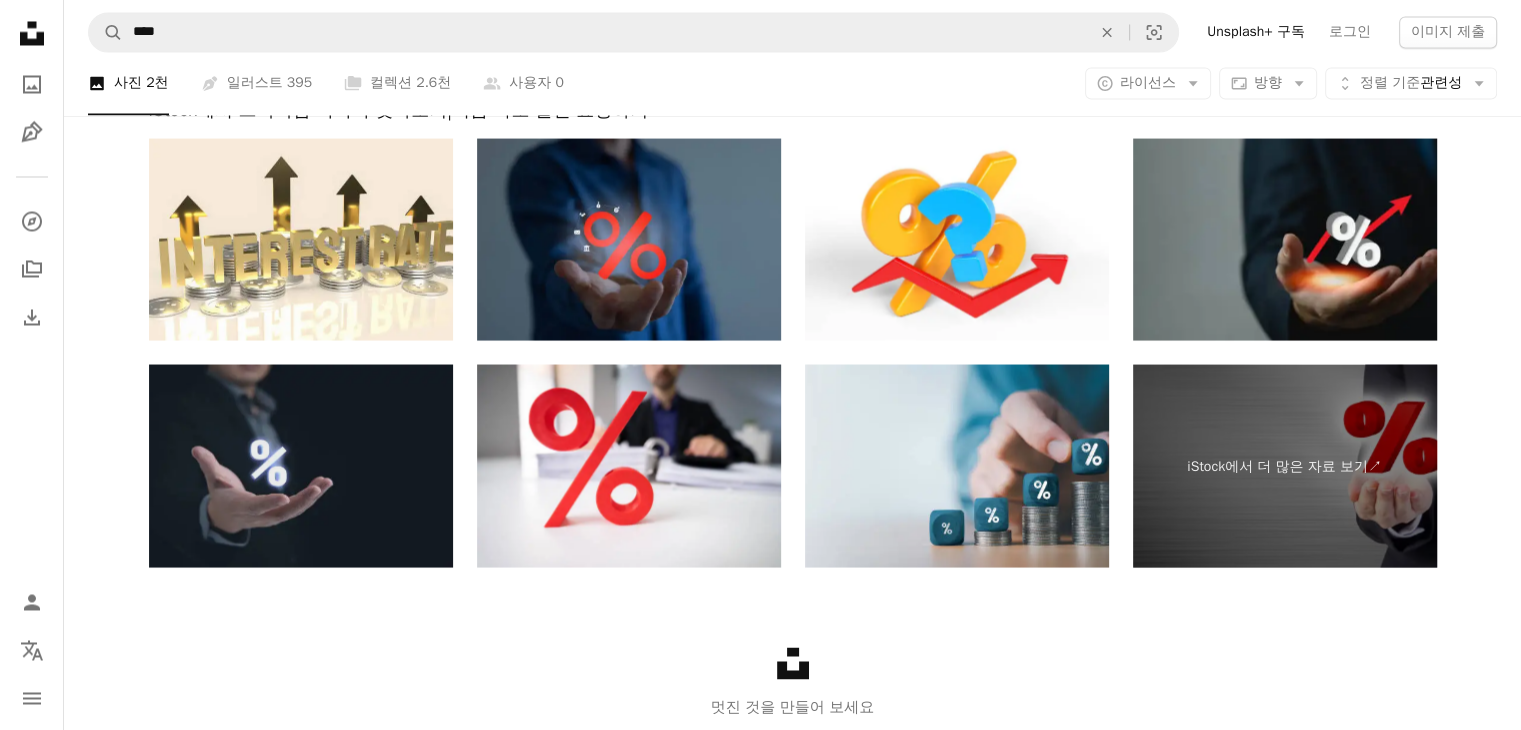 click at bounding box center [301, 465] 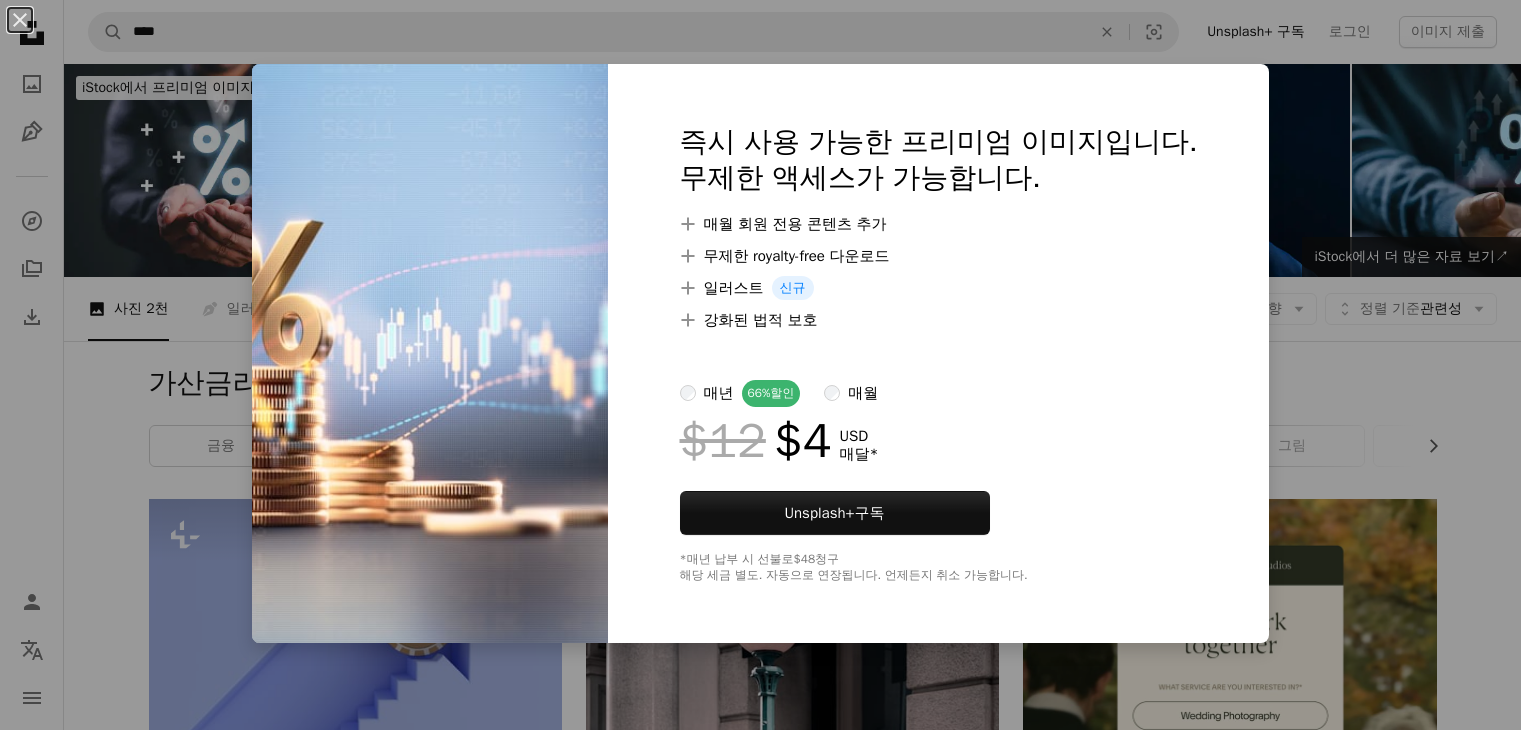 scroll, scrollTop: 1300, scrollLeft: 0, axis: vertical 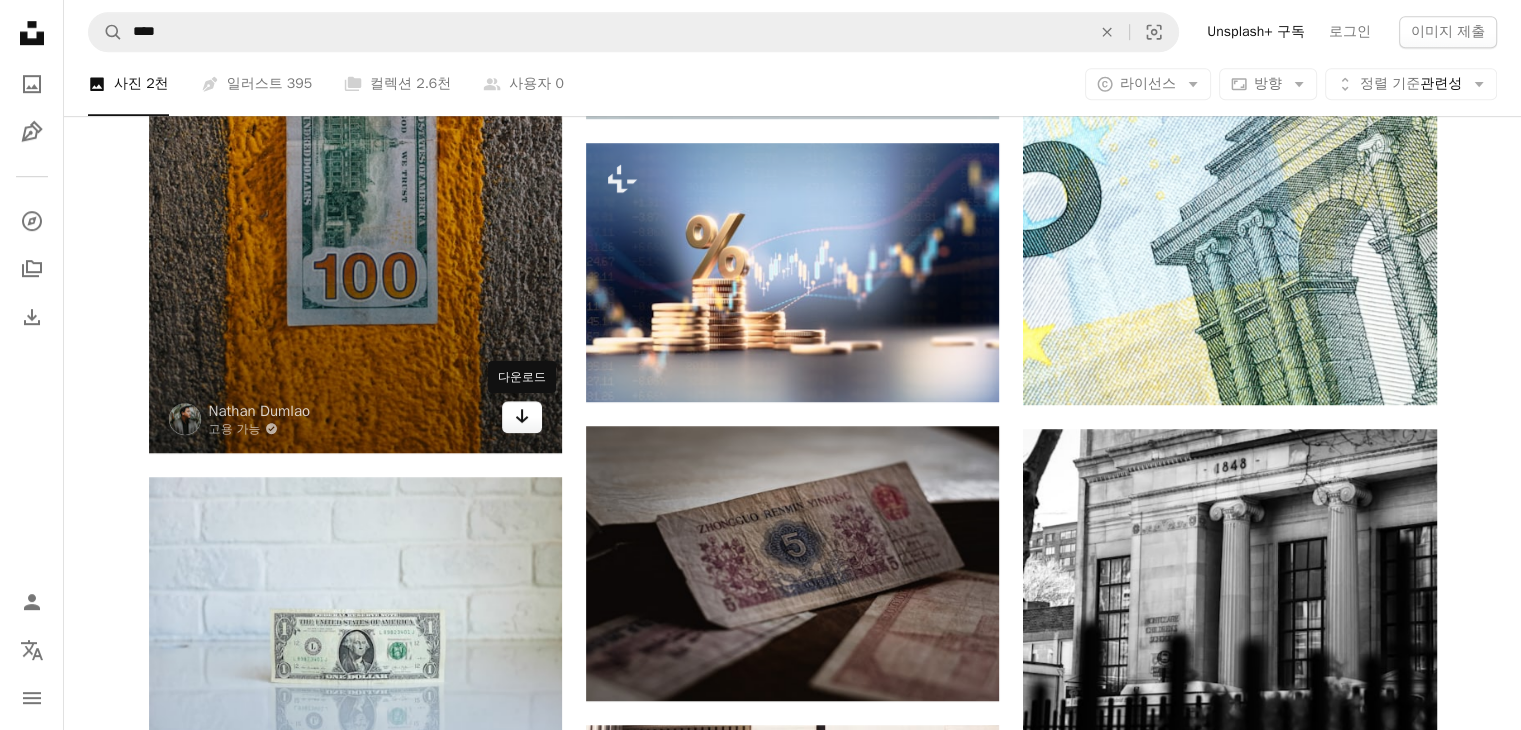 click on "Arrow pointing down" 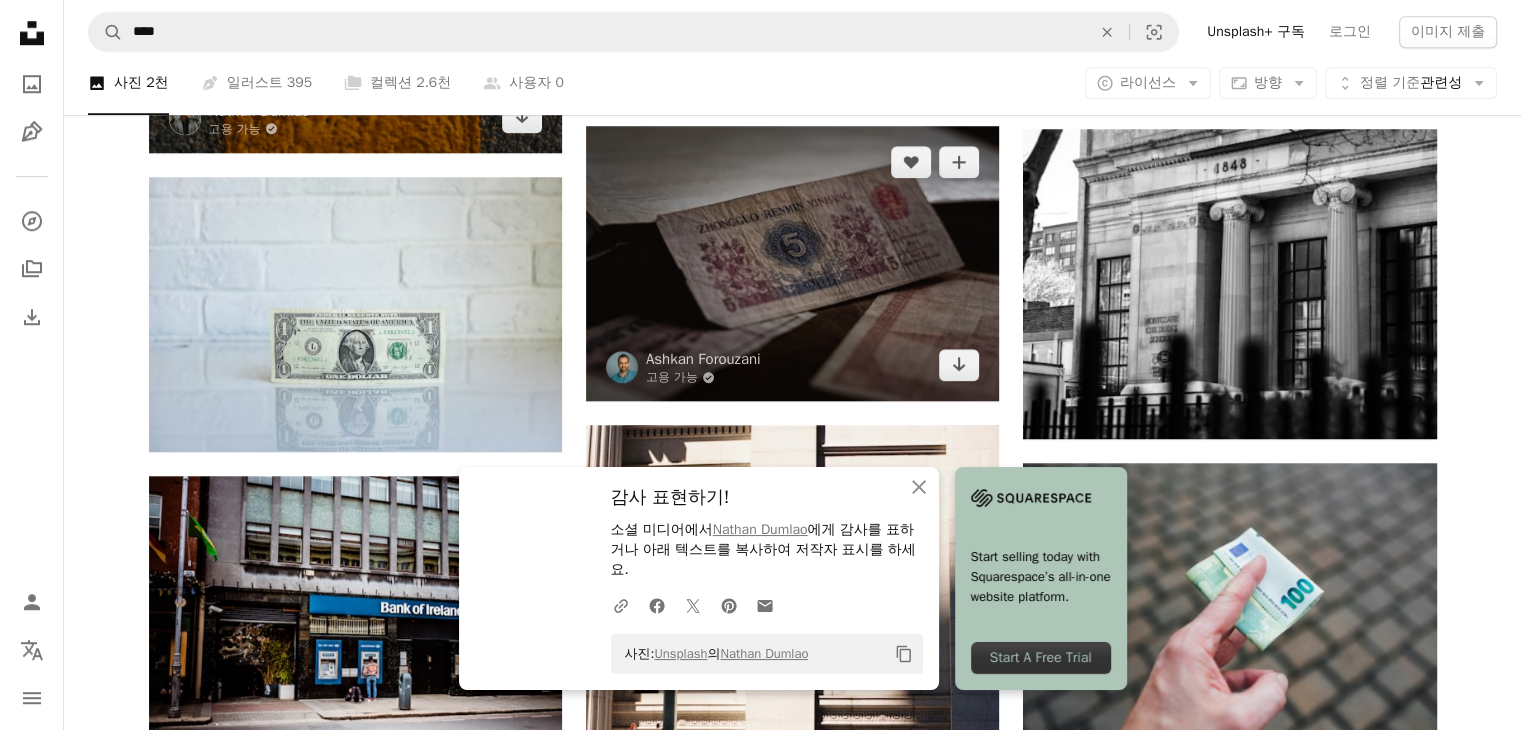 scroll, scrollTop: 2000, scrollLeft: 0, axis: vertical 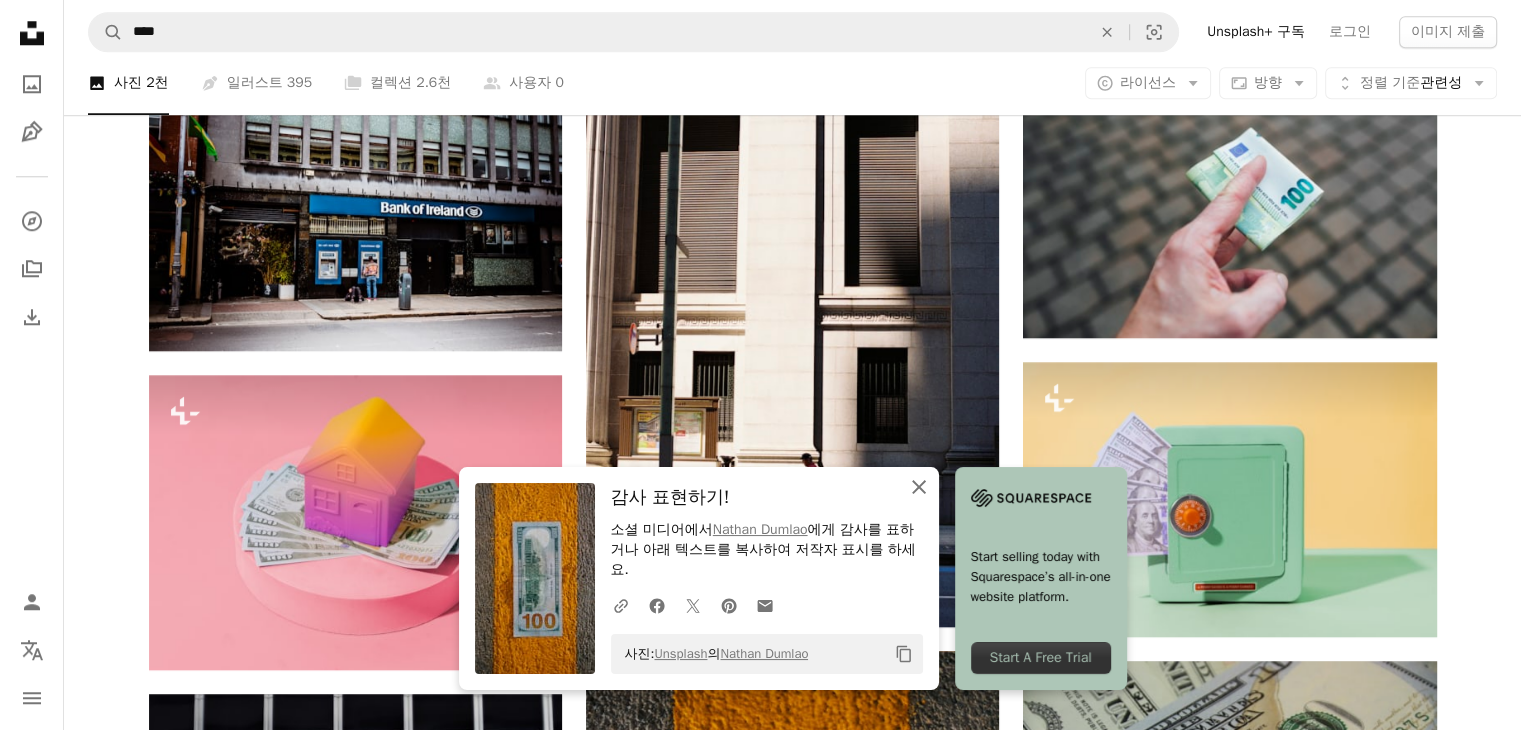 click 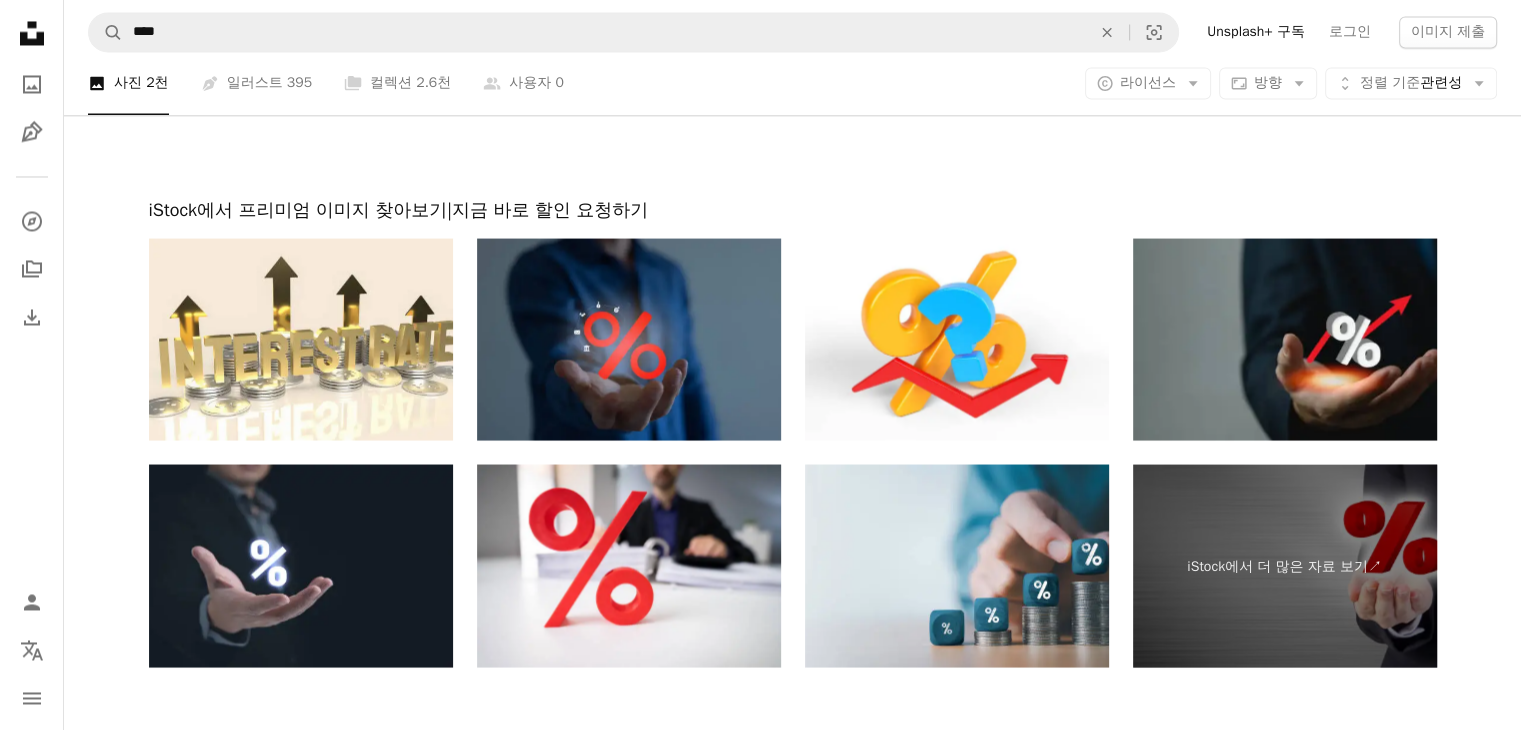 scroll, scrollTop: 3400, scrollLeft: 0, axis: vertical 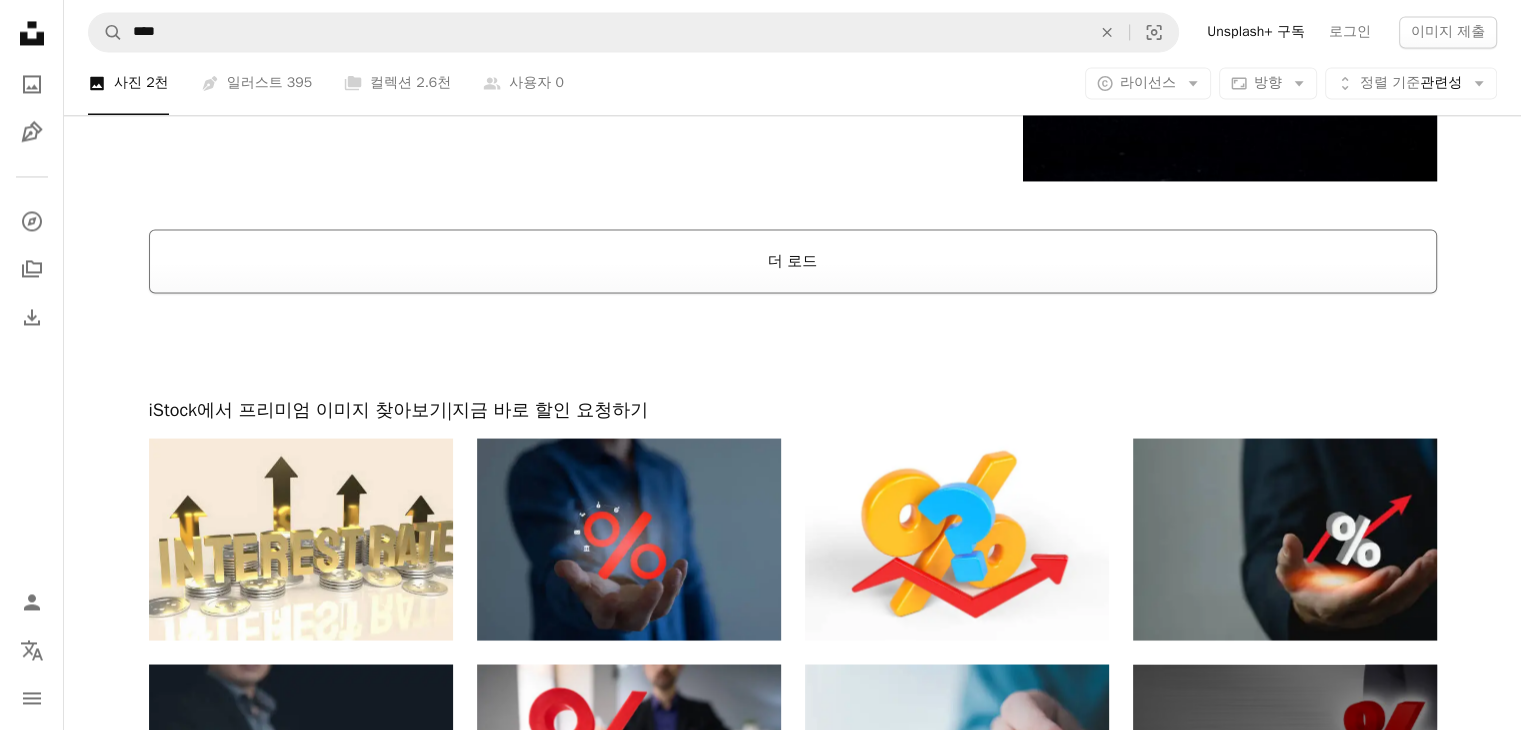 click on "더 로드" at bounding box center [793, 261] 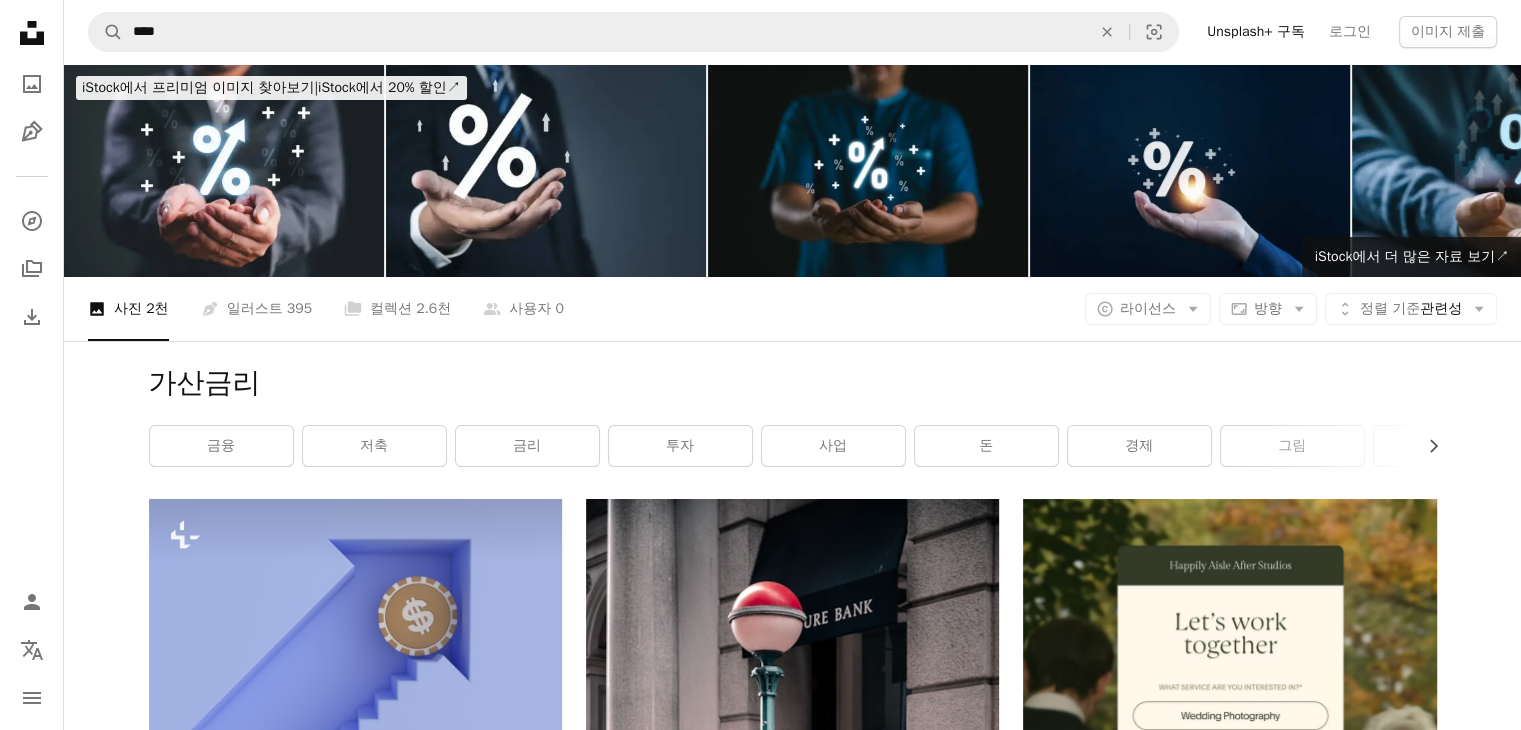 scroll, scrollTop: 400, scrollLeft: 0, axis: vertical 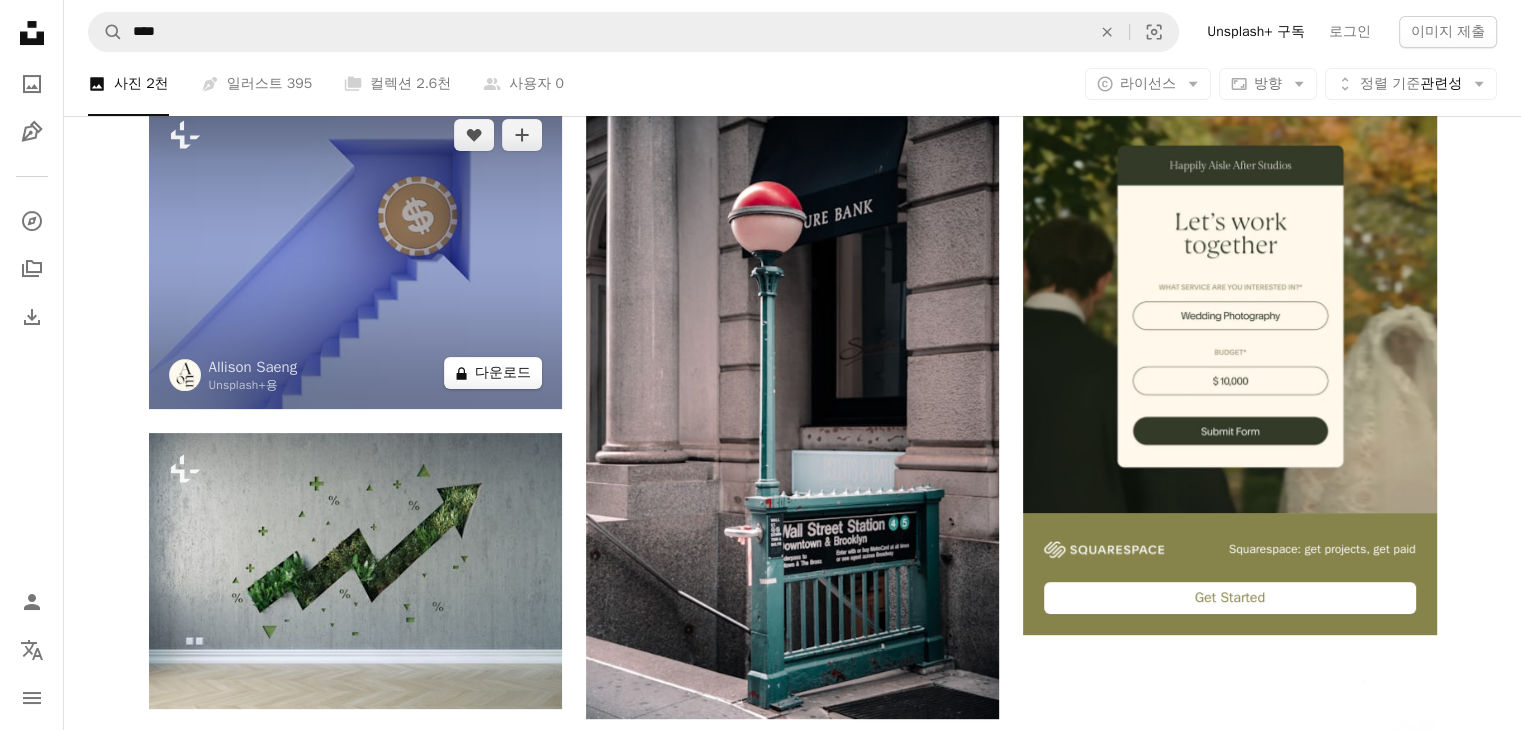 click on "A lock   다운로드" at bounding box center [493, 373] 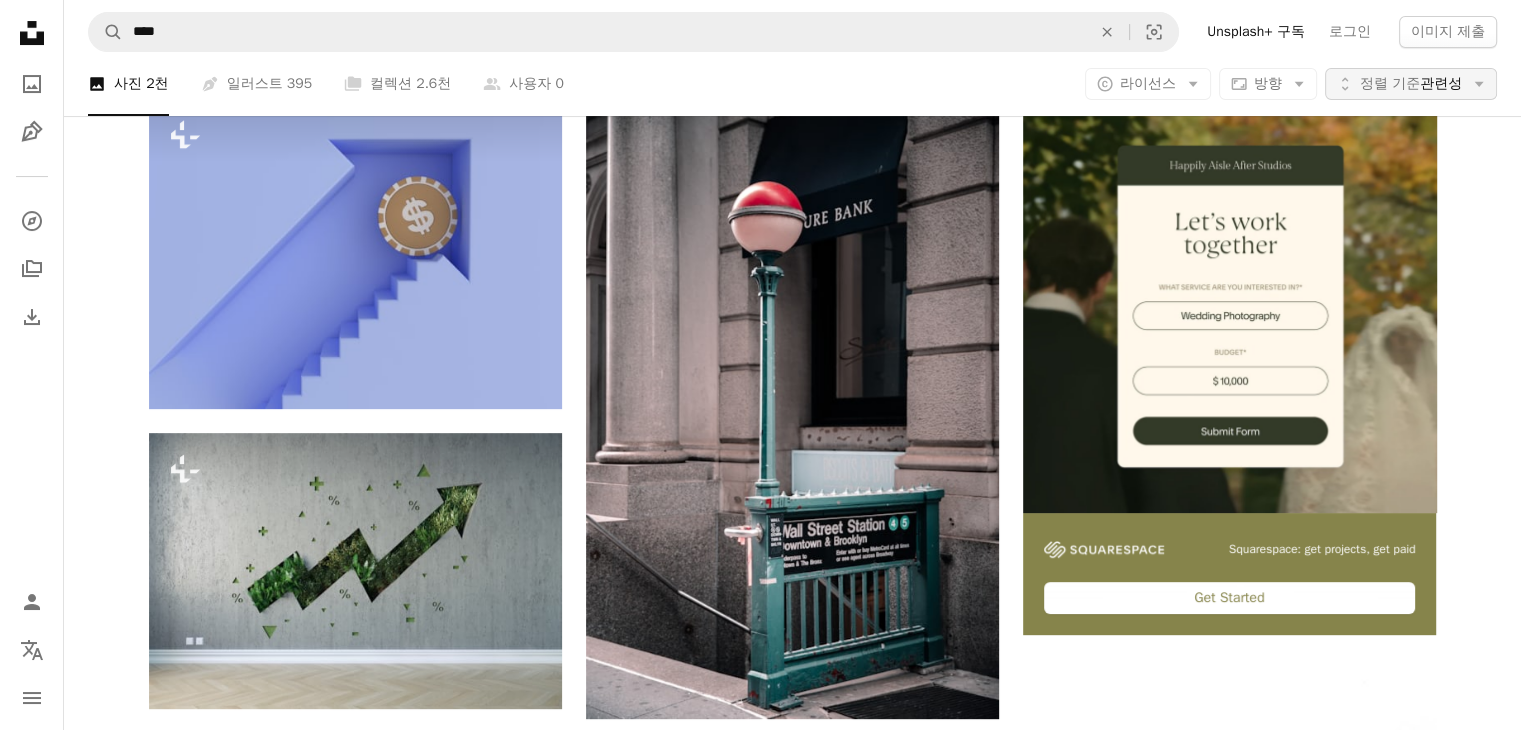 click on "정렬 기준" at bounding box center [1390, 83] 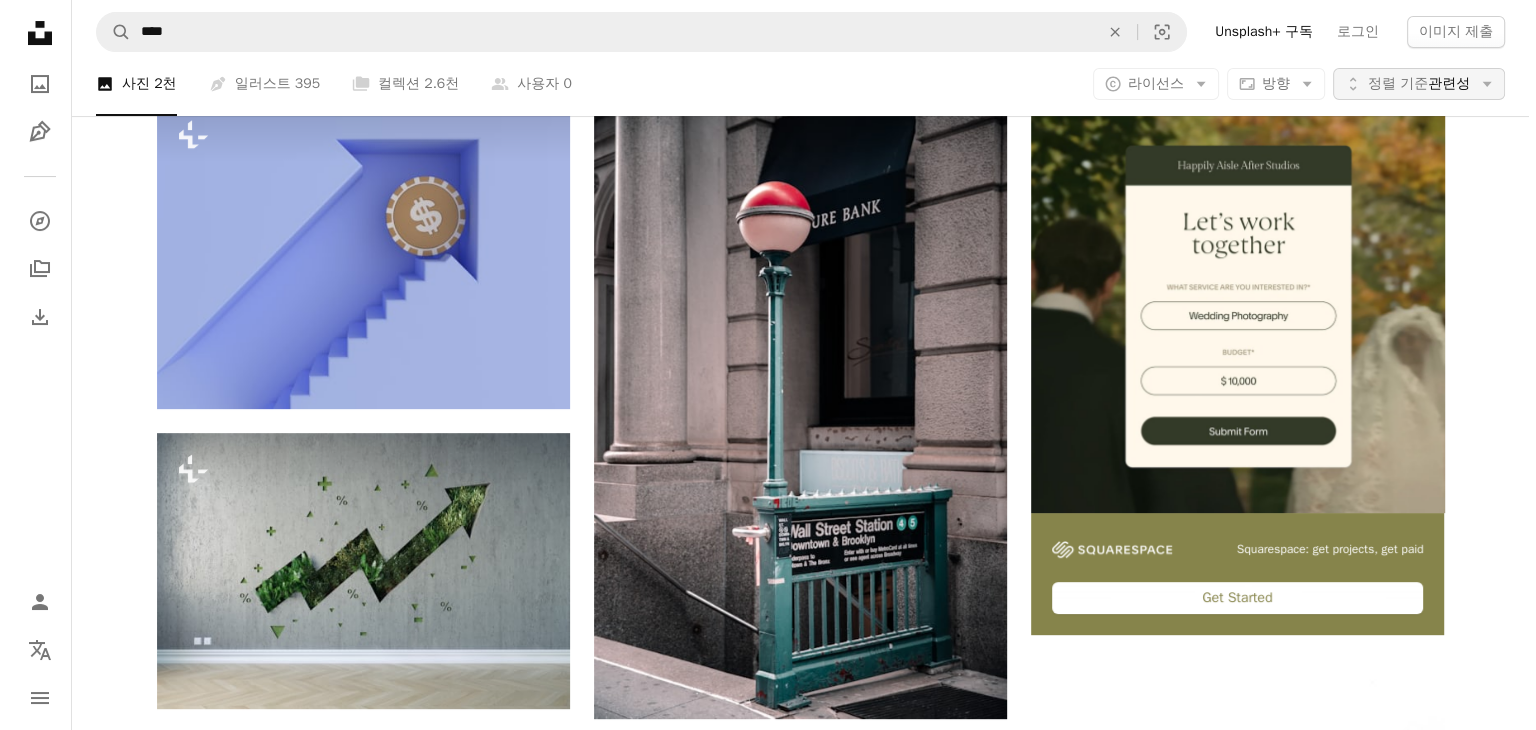 scroll, scrollTop: 0, scrollLeft: 0, axis: both 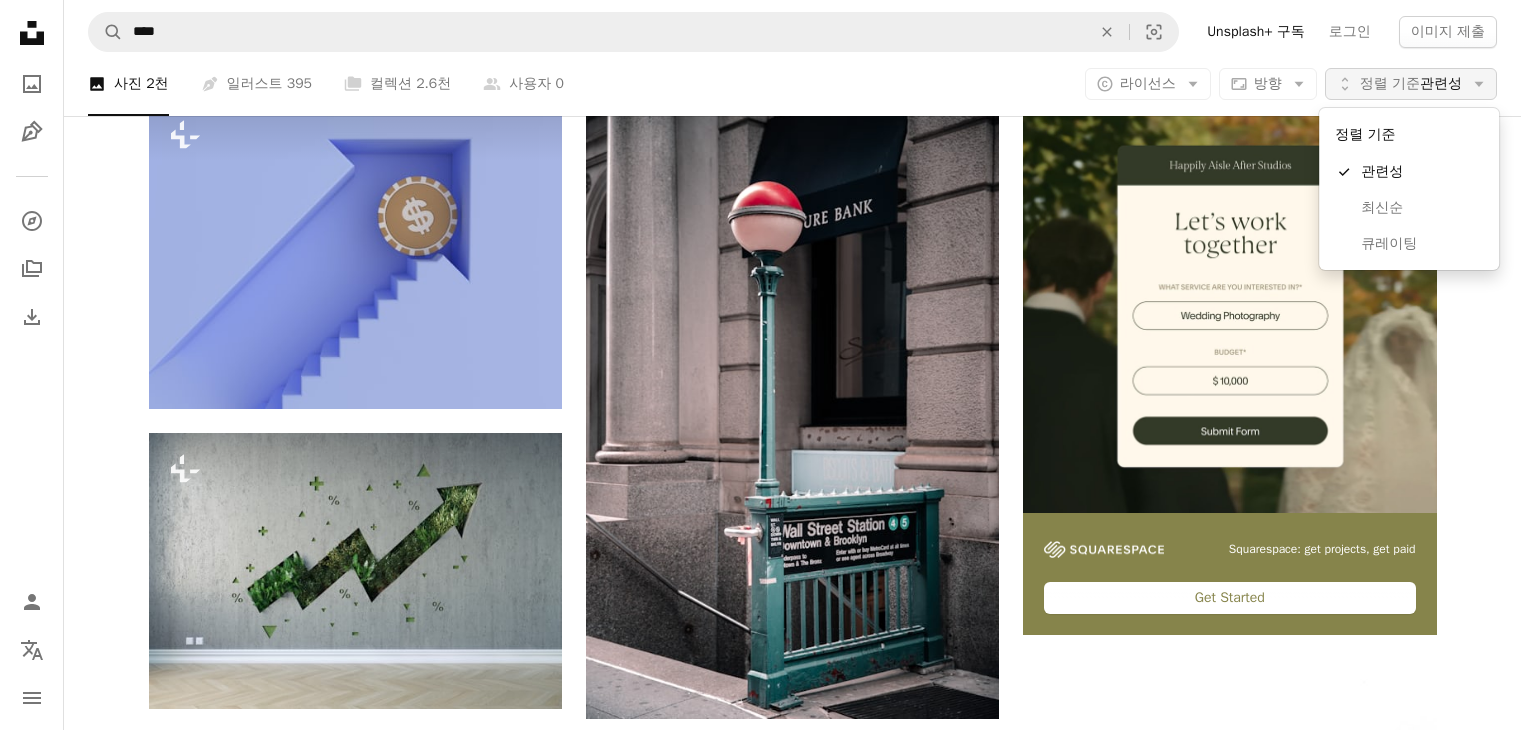 click on "정렬 기준" at bounding box center (1390, 83) 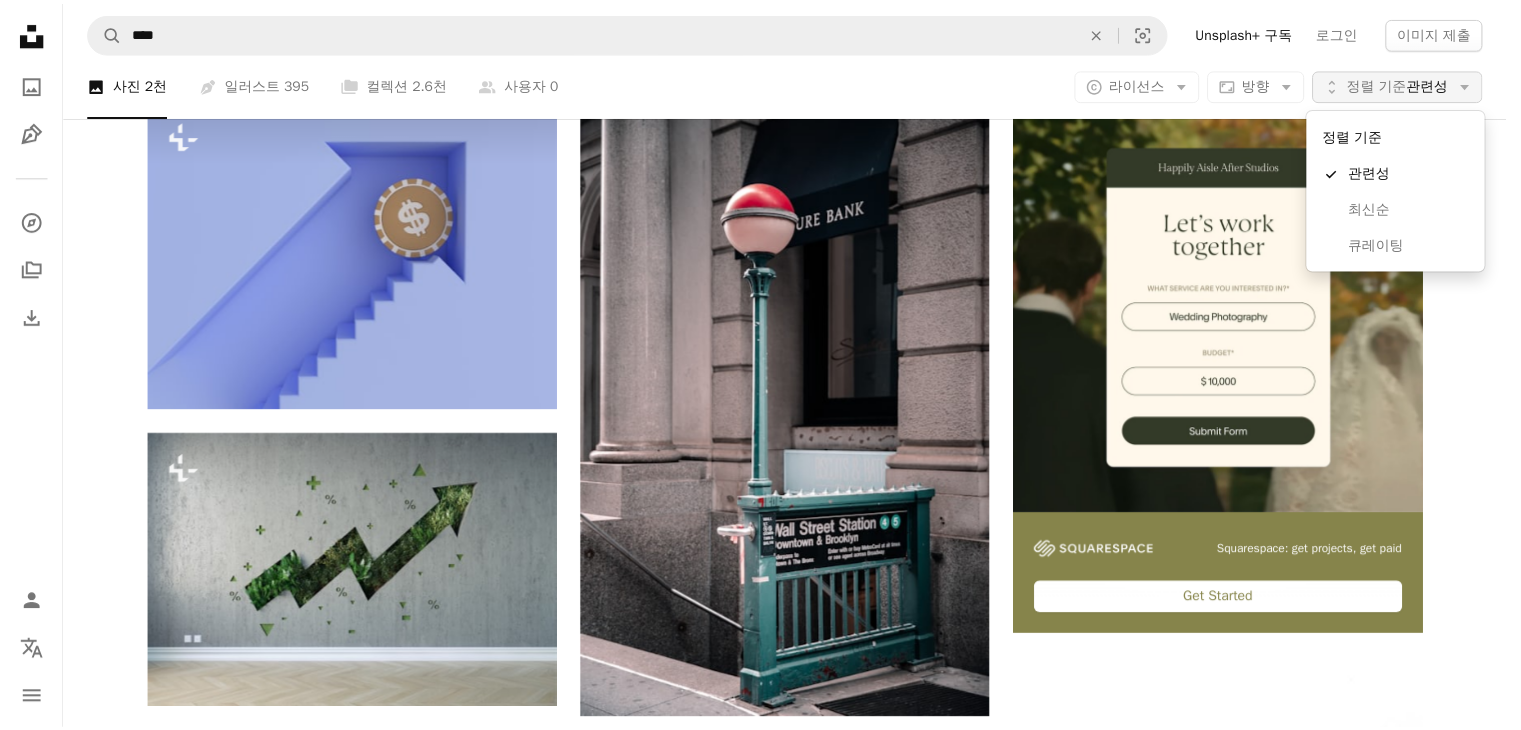 scroll, scrollTop: 400, scrollLeft: 0, axis: vertical 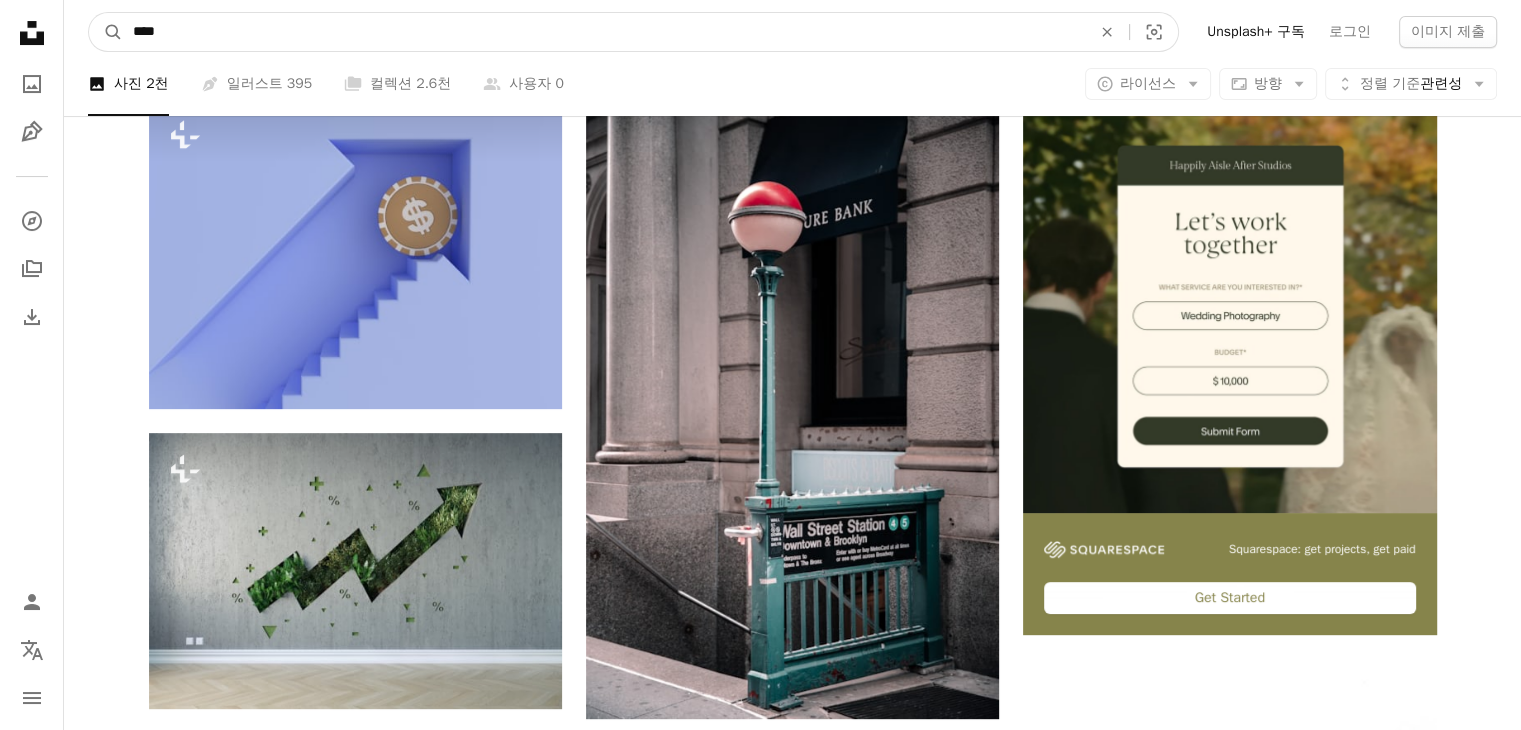 click on "****" at bounding box center (604, 32) 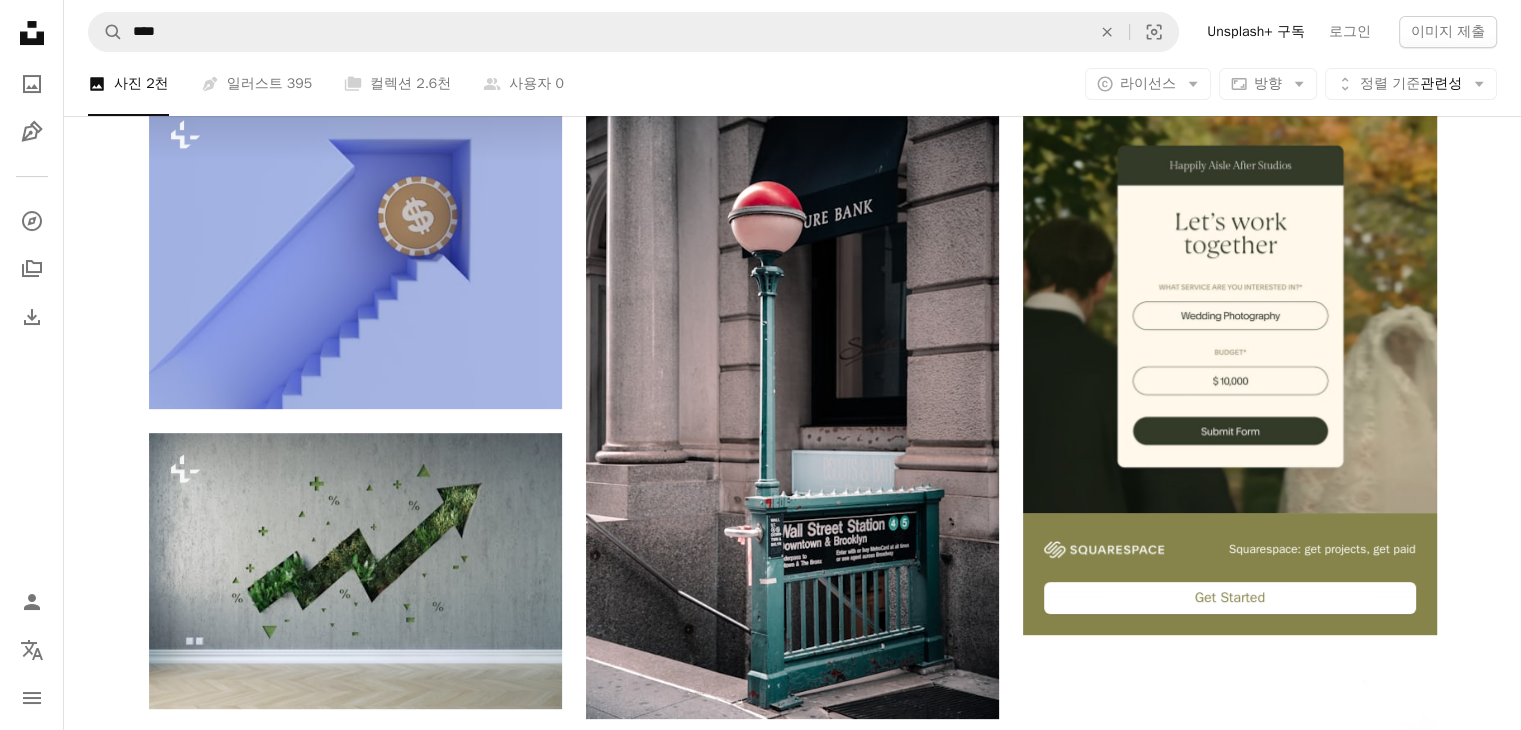 click on "A lock   다운로드" at bounding box center (930, 1266) 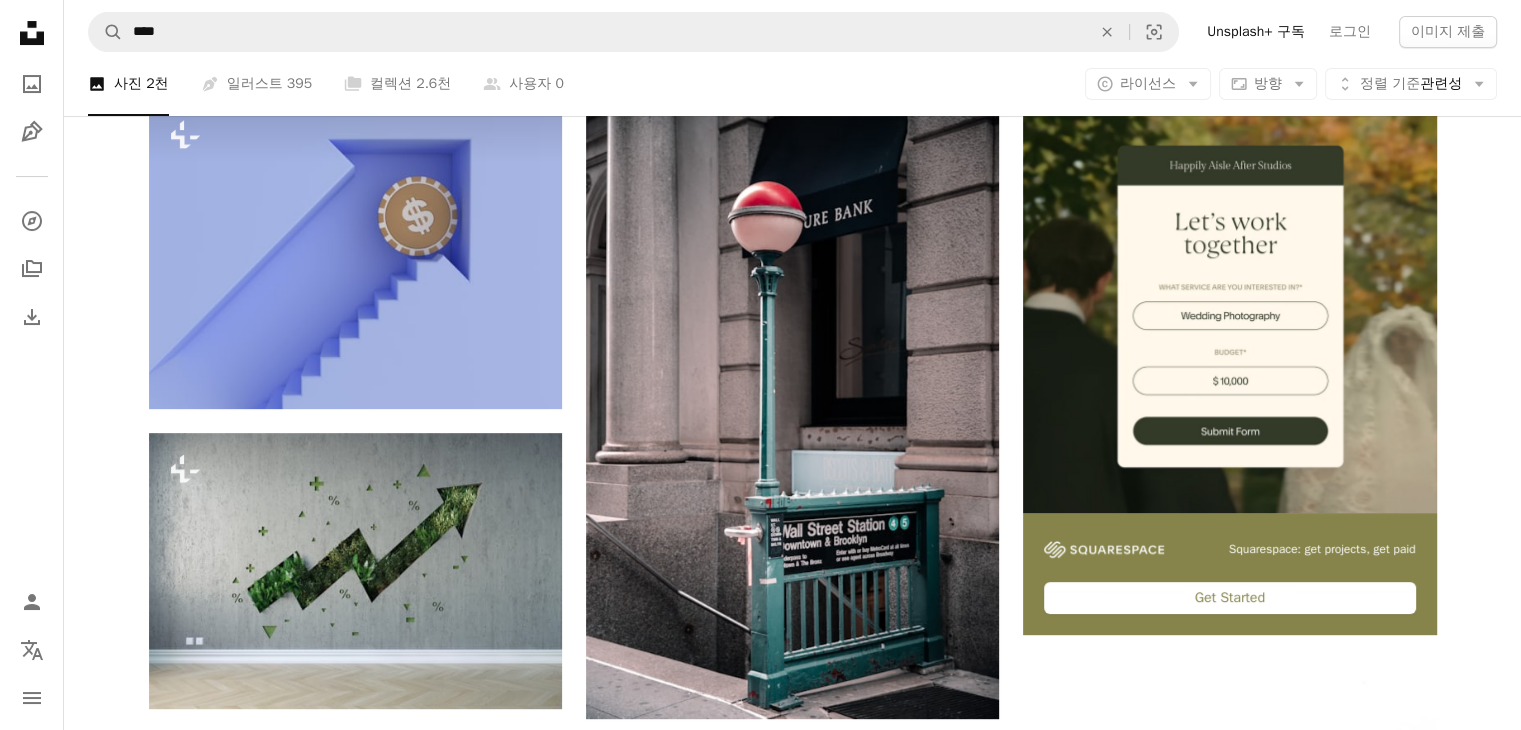 scroll, scrollTop: 3300, scrollLeft: 0, axis: vertical 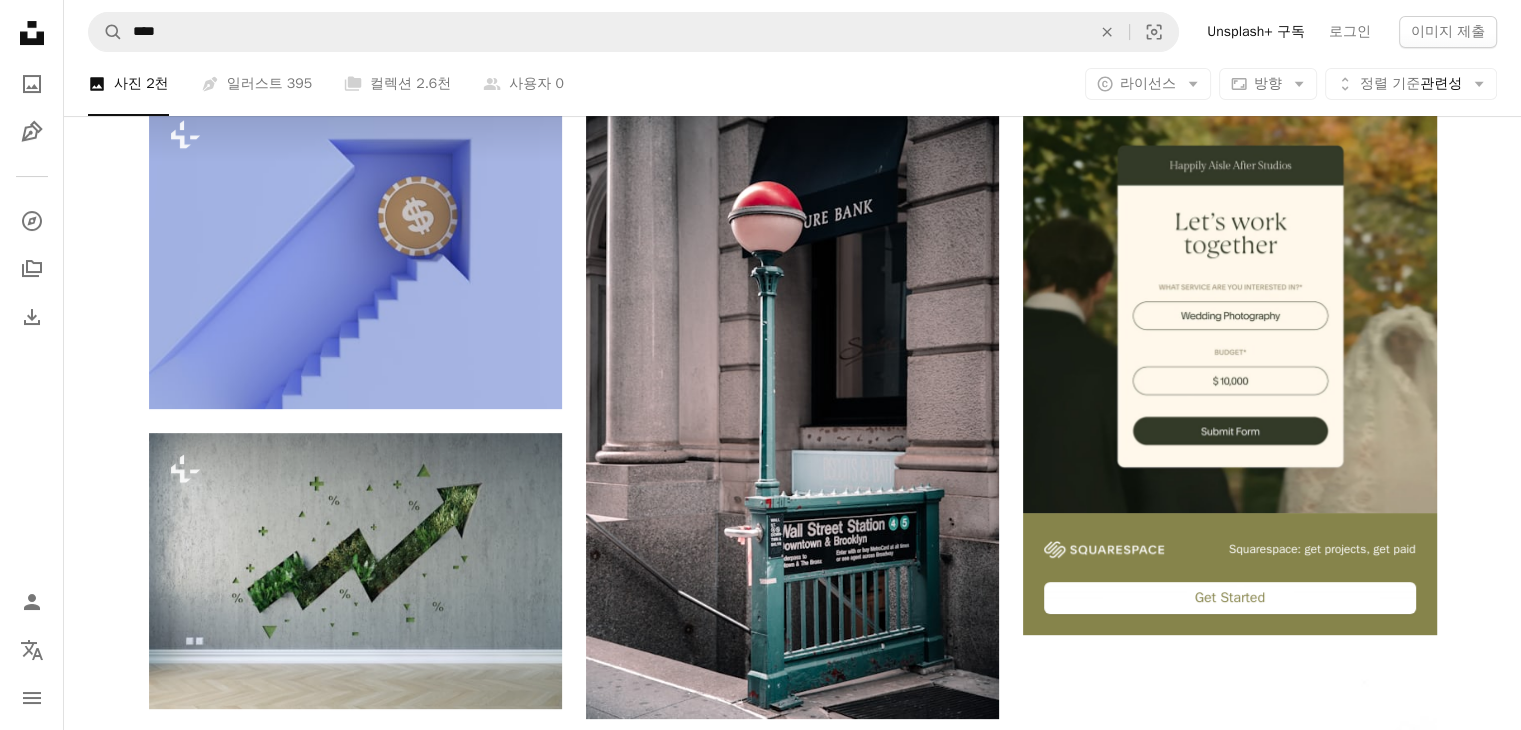 click on "A lock   다운로드" at bounding box center (930, 3458) 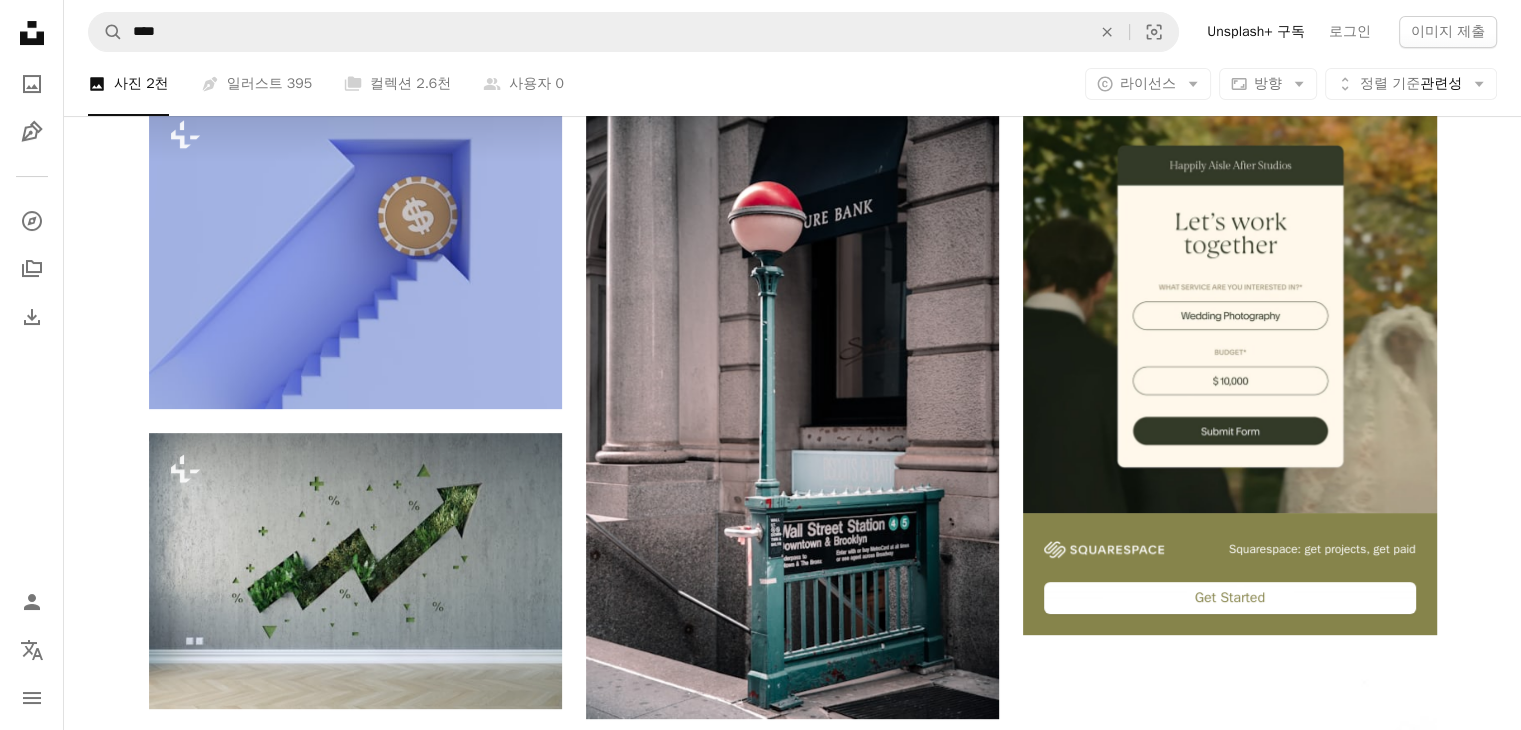 scroll, scrollTop: 15200, scrollLeft: 0, axis: vertical 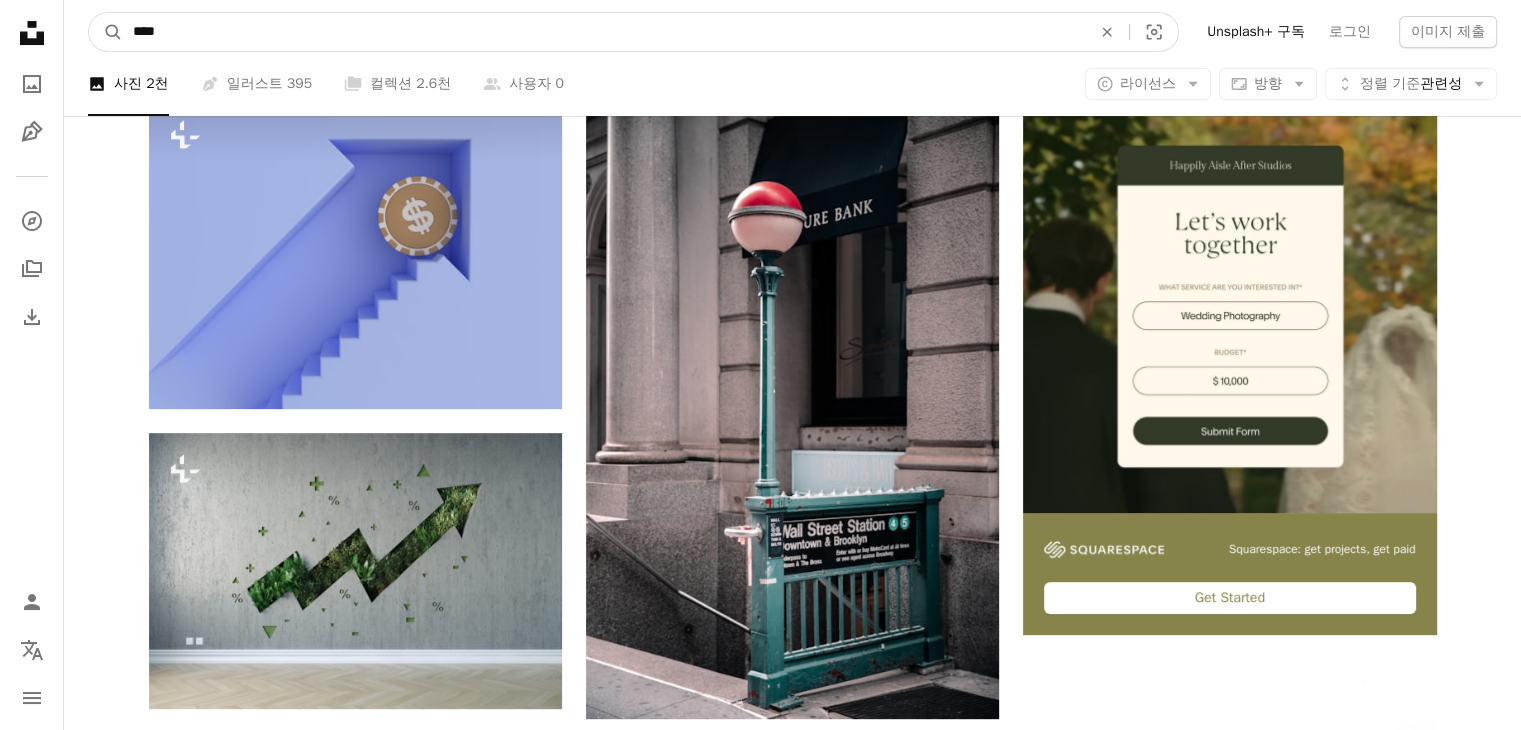 click on "****" at bounding box center [604, 32] 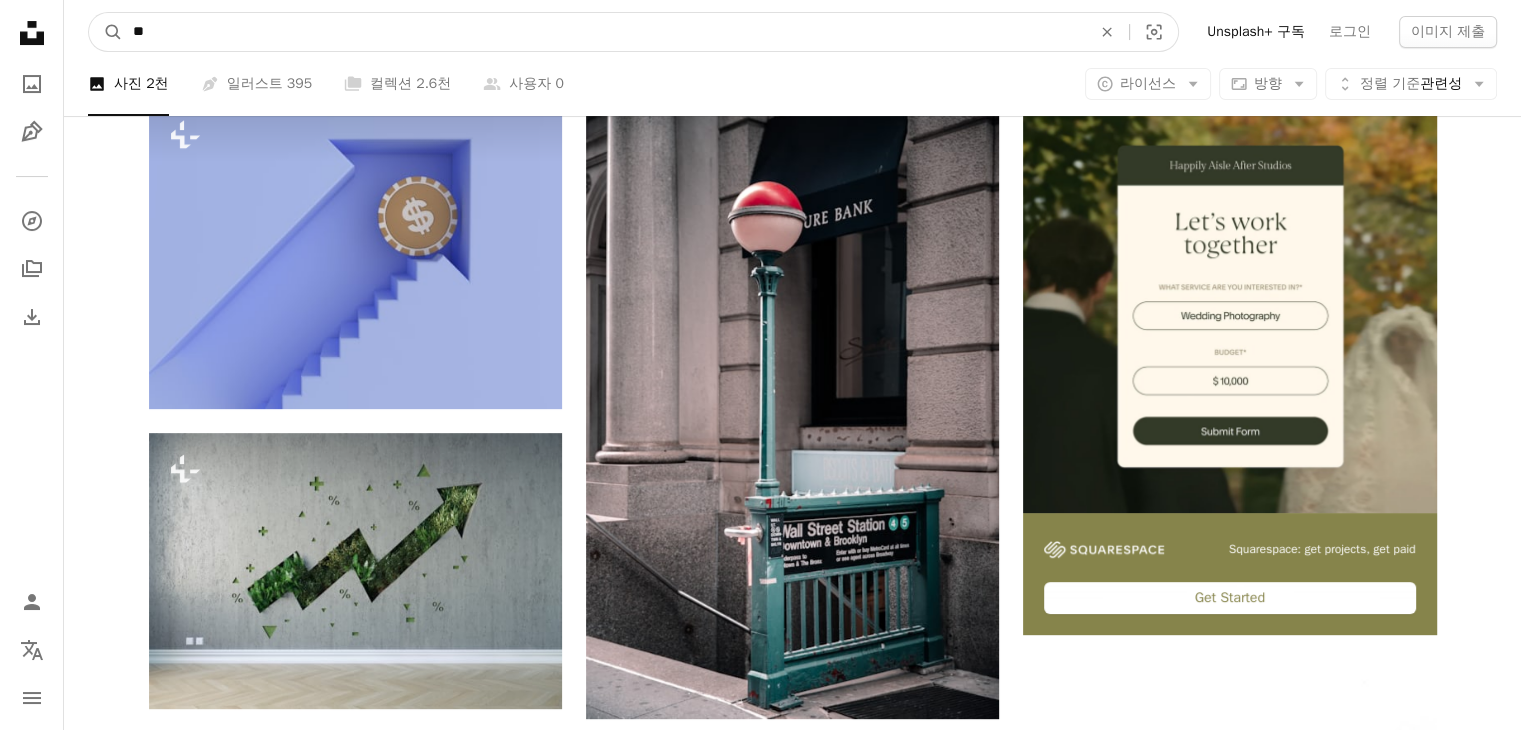 type on "**" 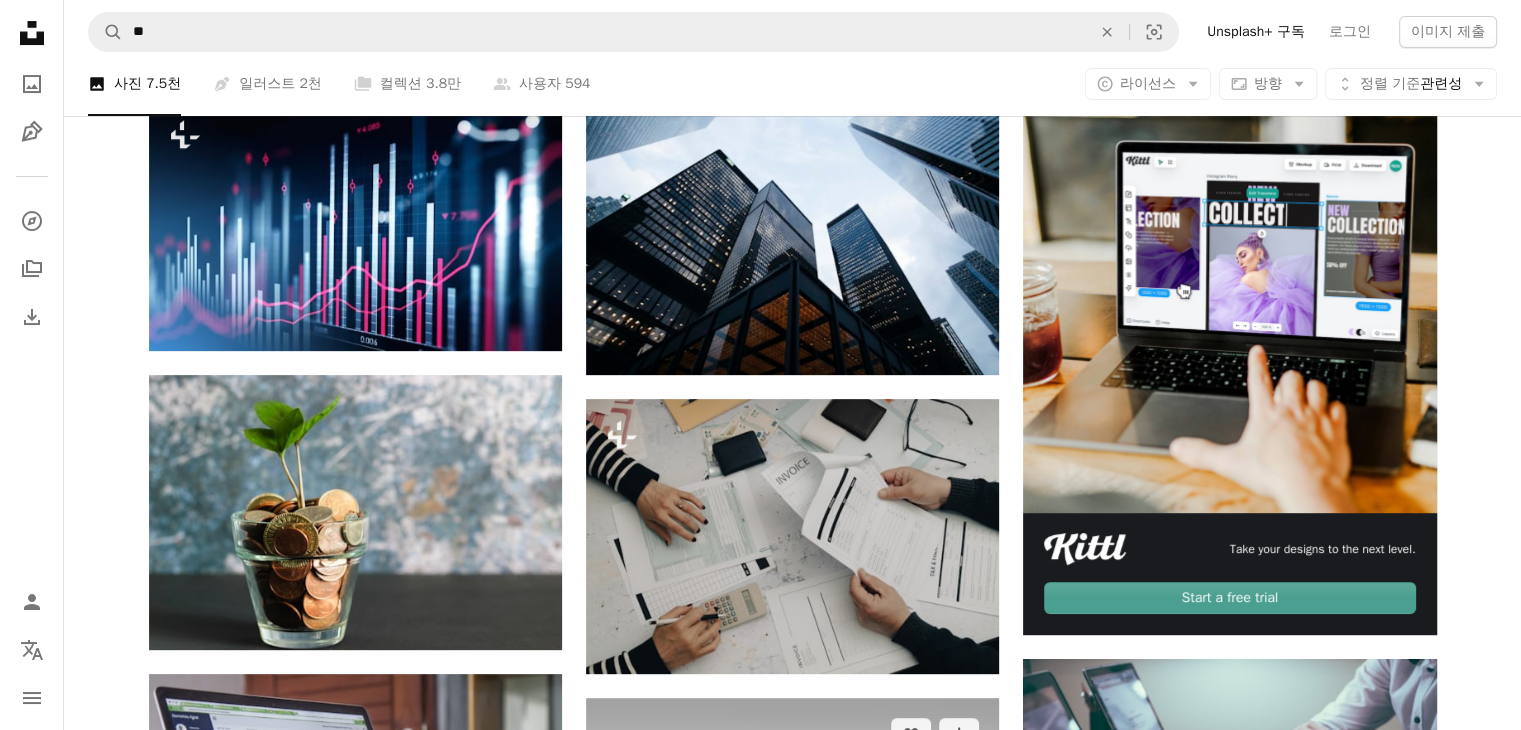 scroll, scrollTop: 1000, scrollLeft: 0, axis: vertical 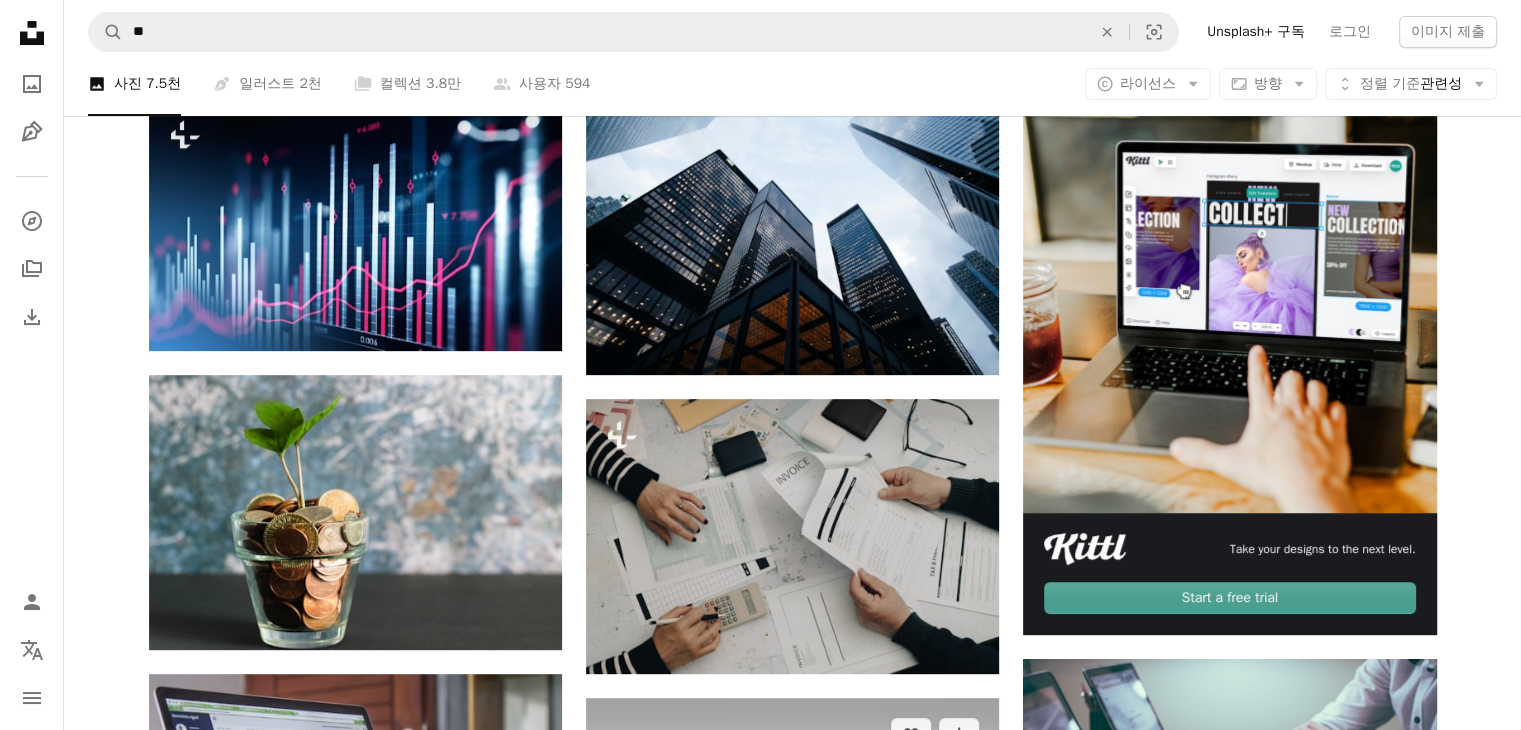 click on "Arrow pointing down" 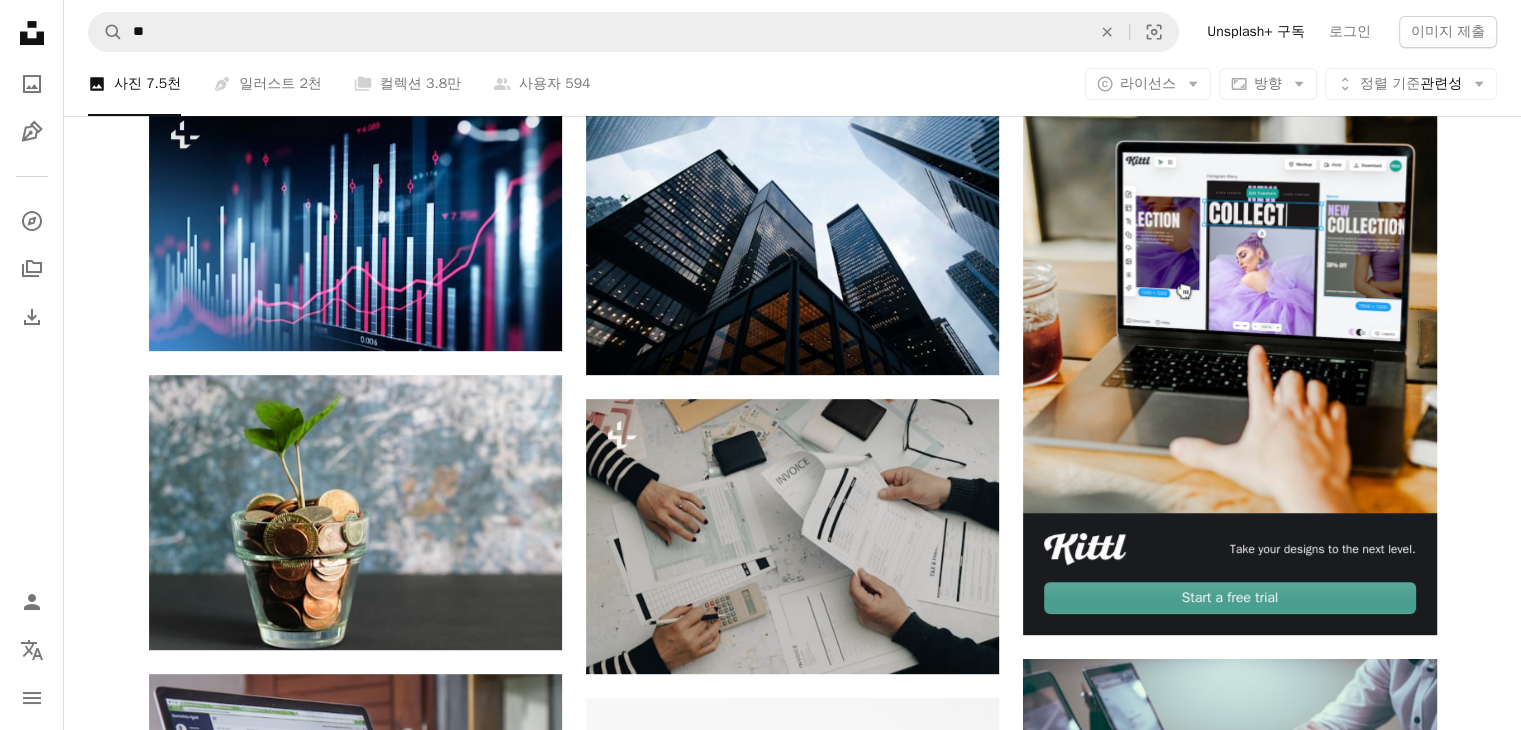 scroll, scrollTop: 2900, scrollLeft: 0, axis: vertical 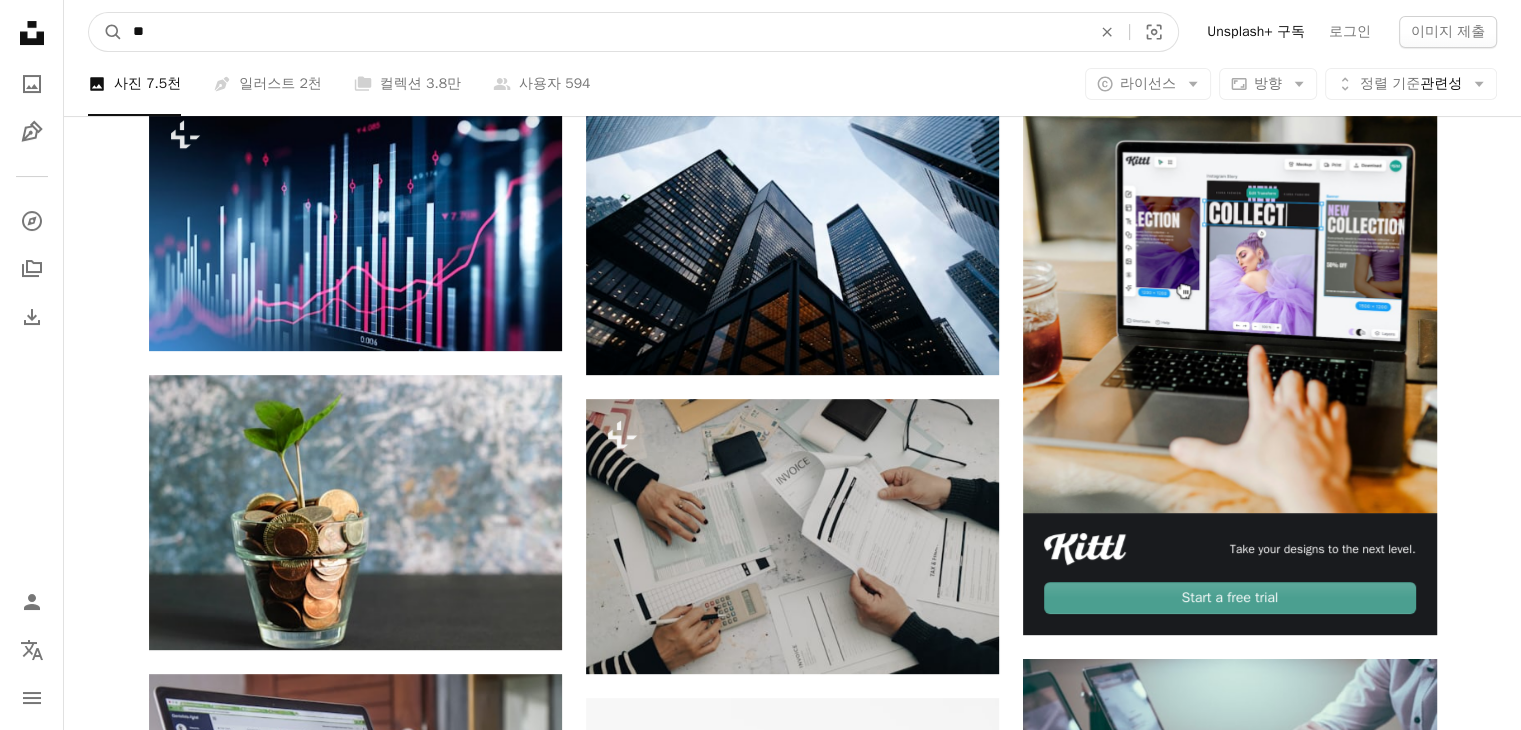 click on "**" at bounding box center (604, 32) 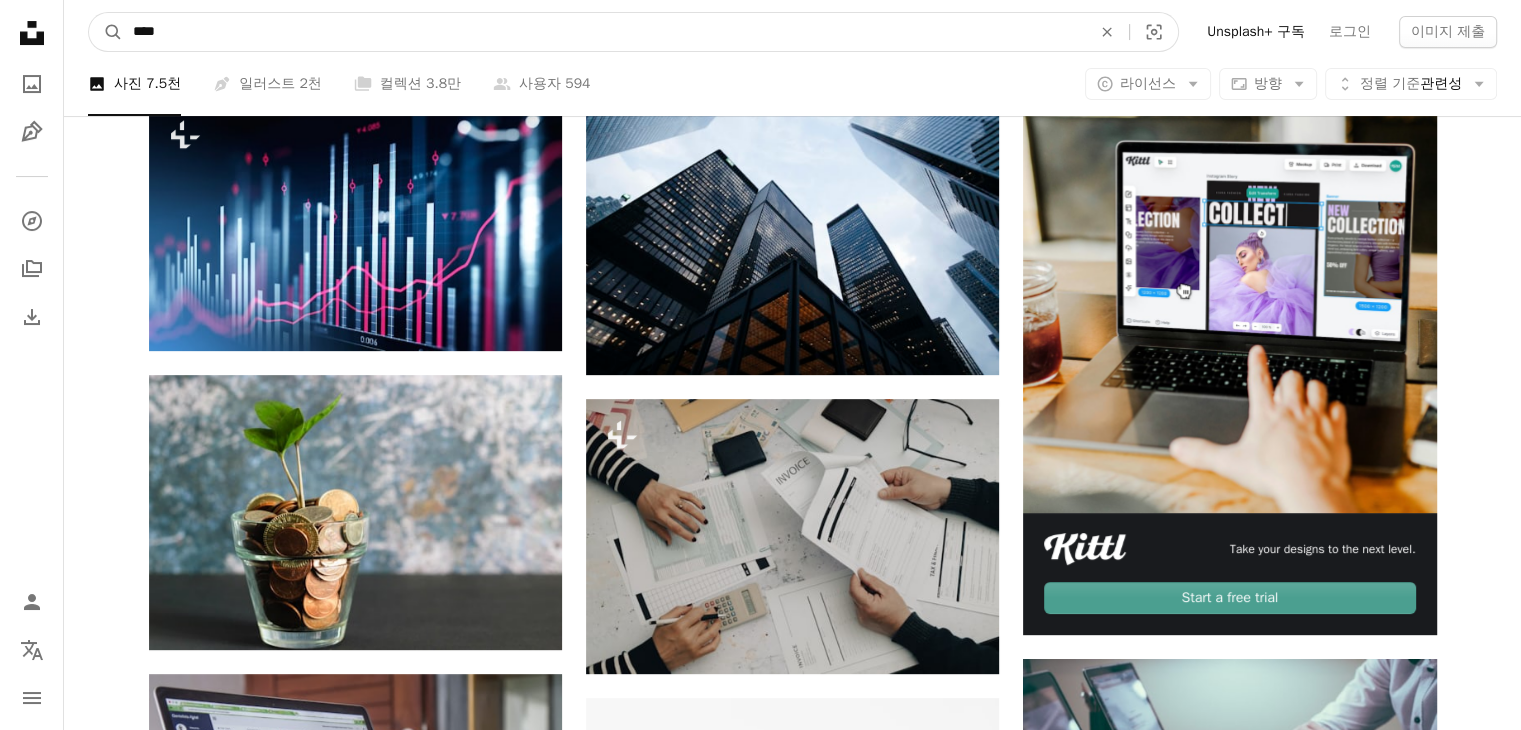 type on "****" 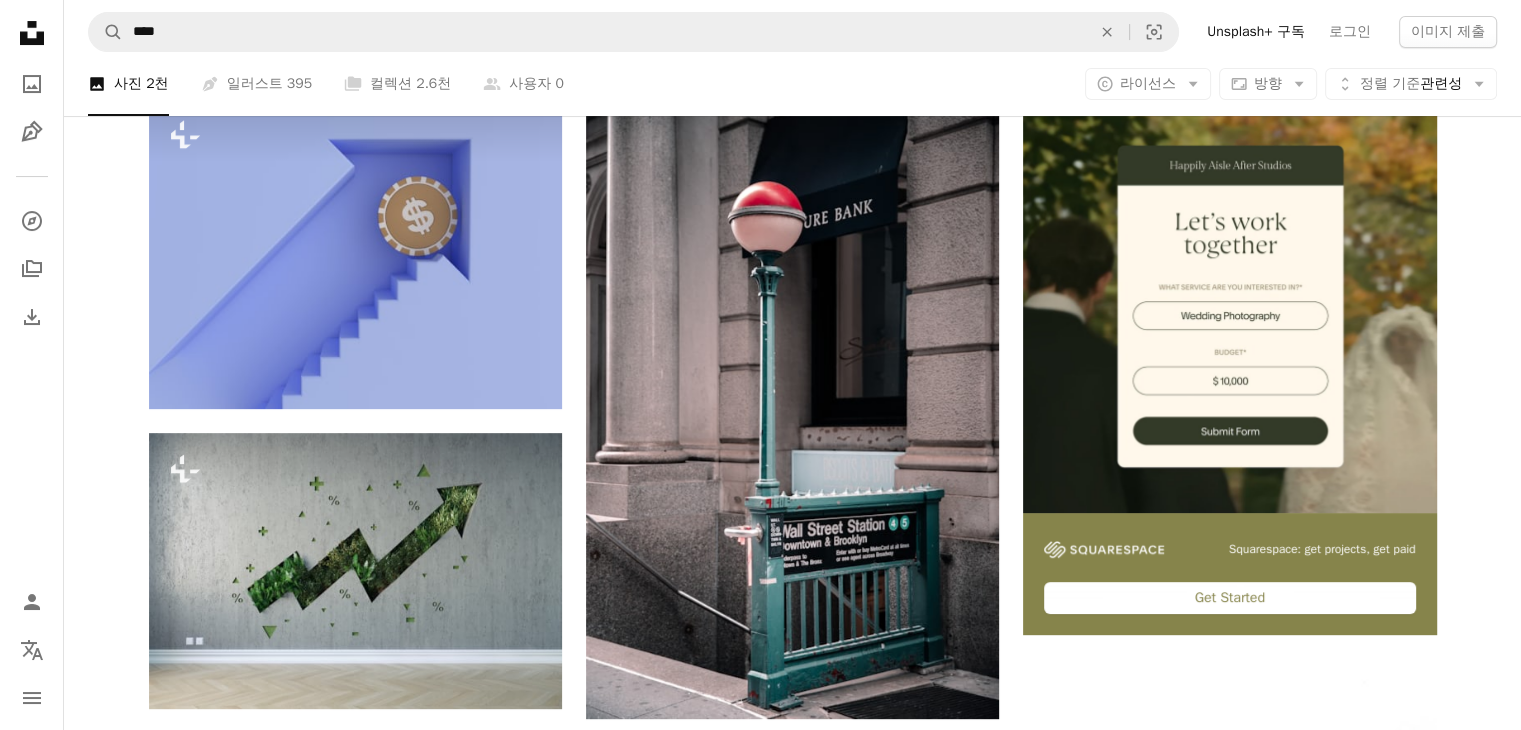 scroll, scrollTop: 8000, scrollLeft: 0, axis: vertical 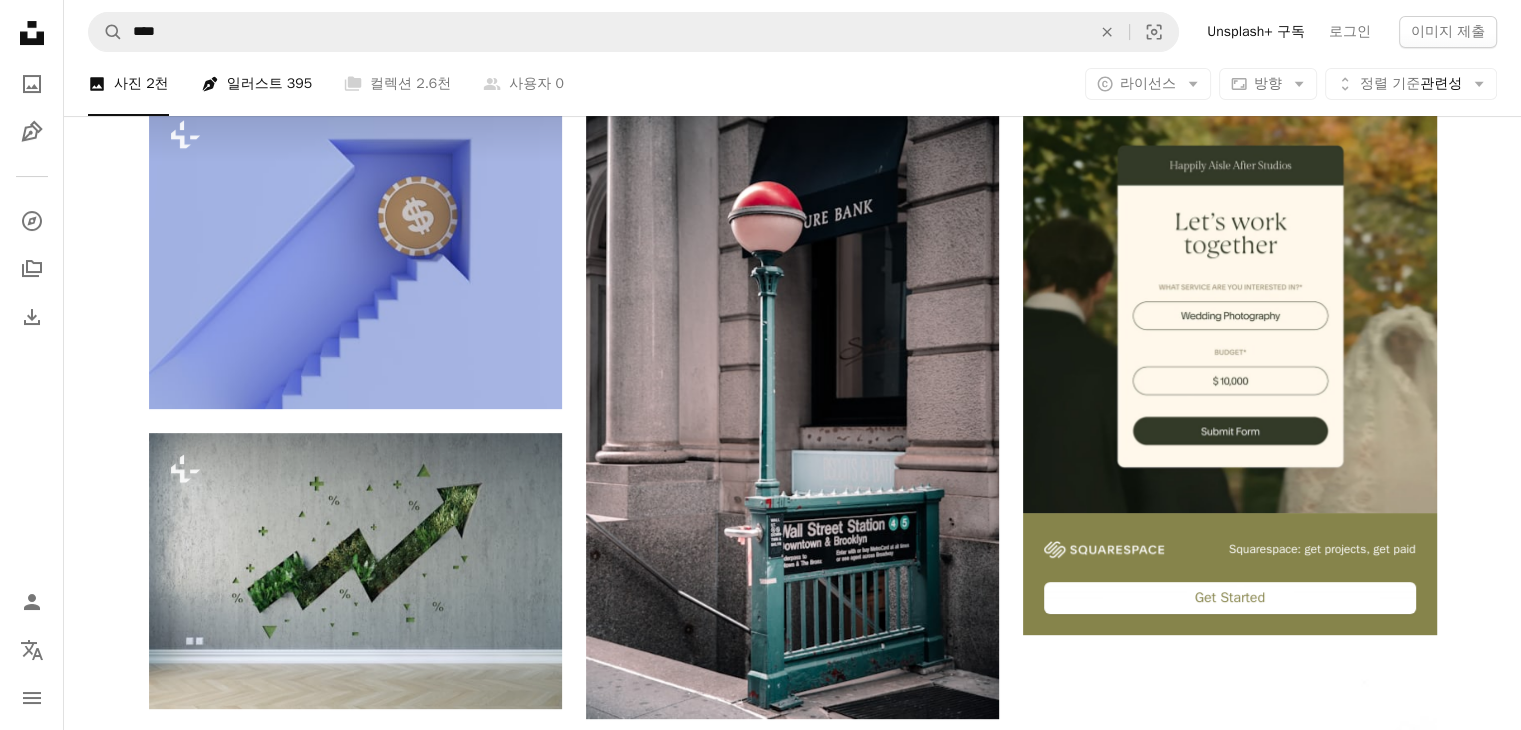 click on "Pen Tool 일러스트   395" at bounding box center (256, 84) 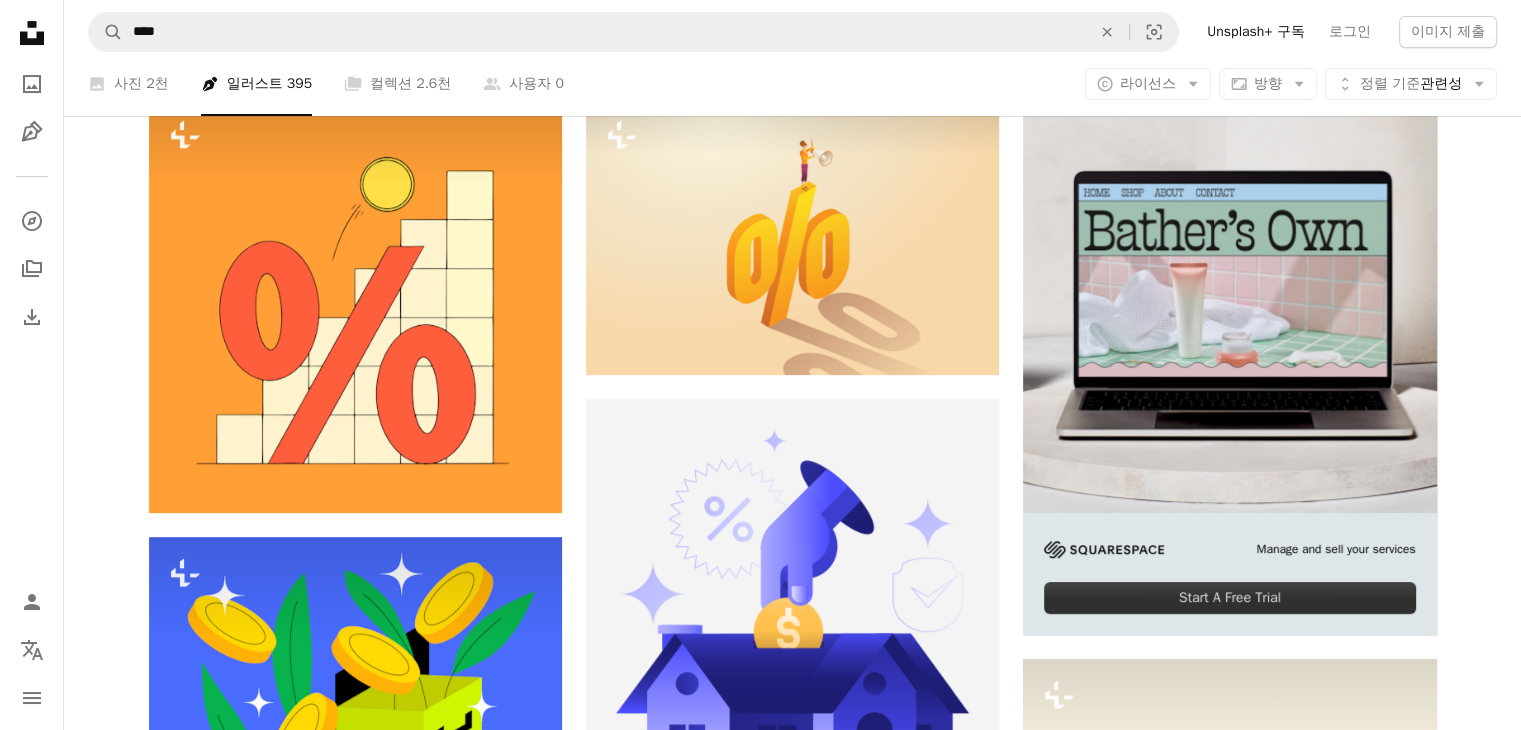 scroll, scrollTop: 100, scrollLeft: 0, axis: vertical 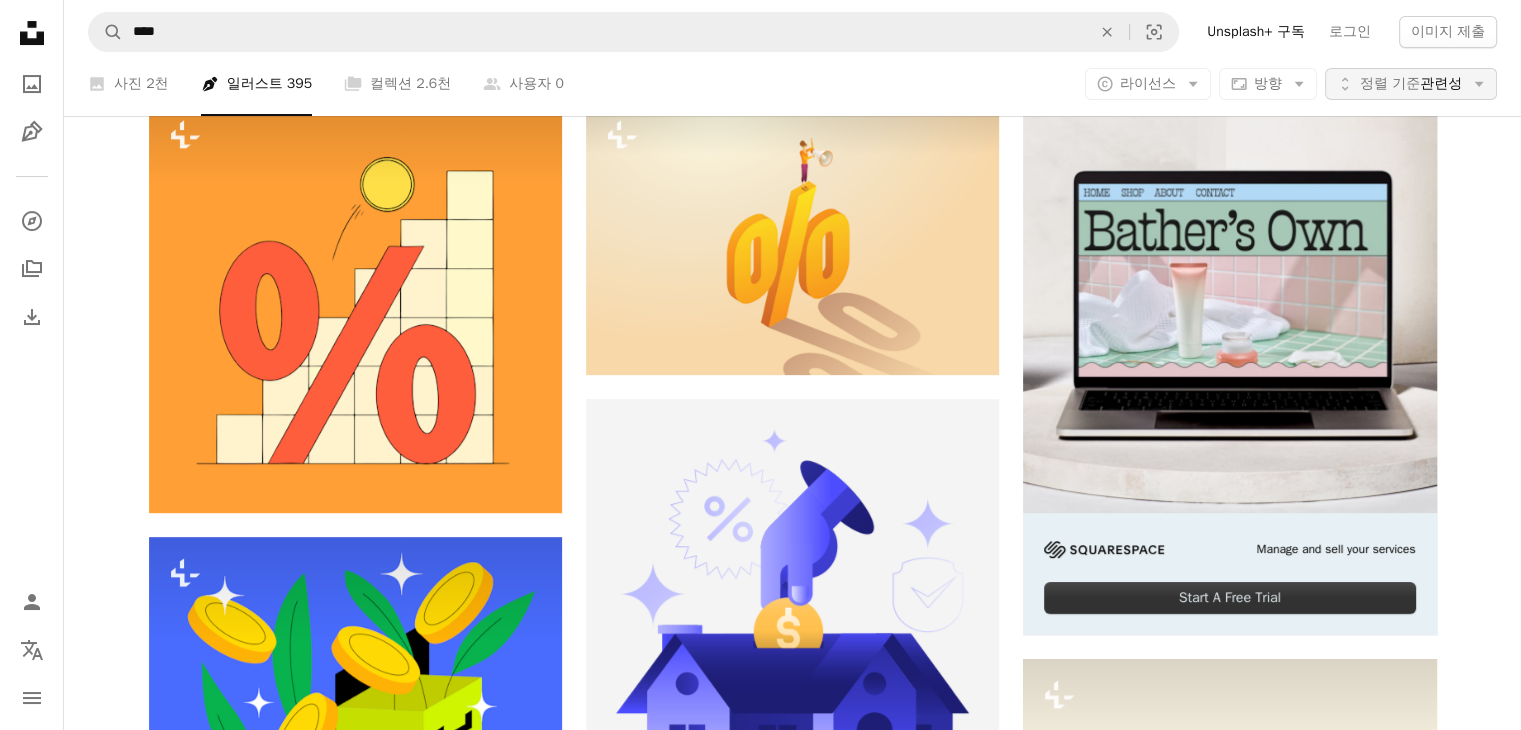 click on "정렬 기준  관련성" at bounding box center [1411, 84] 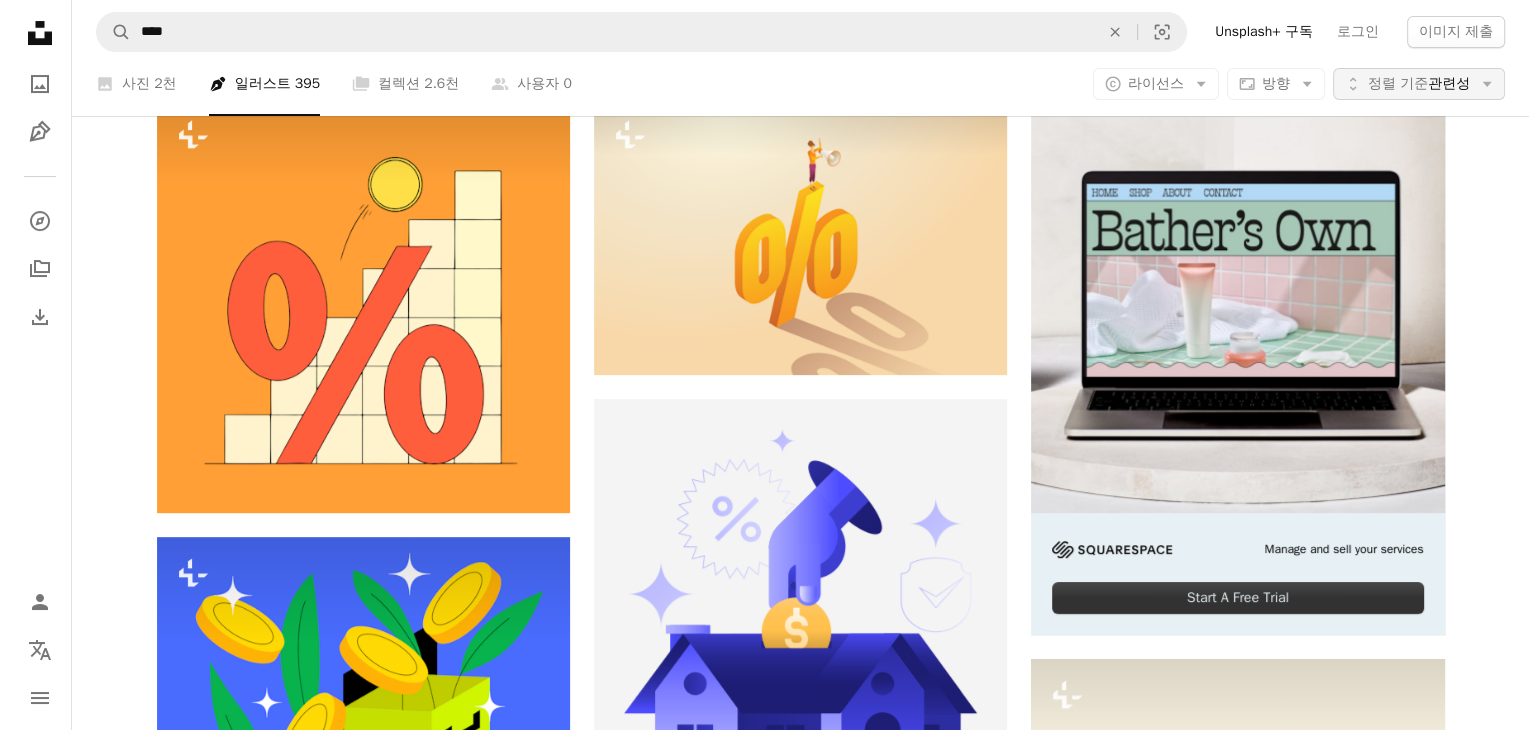 scroll, scrollTop: 0, scrollLeft: 0, axis: both 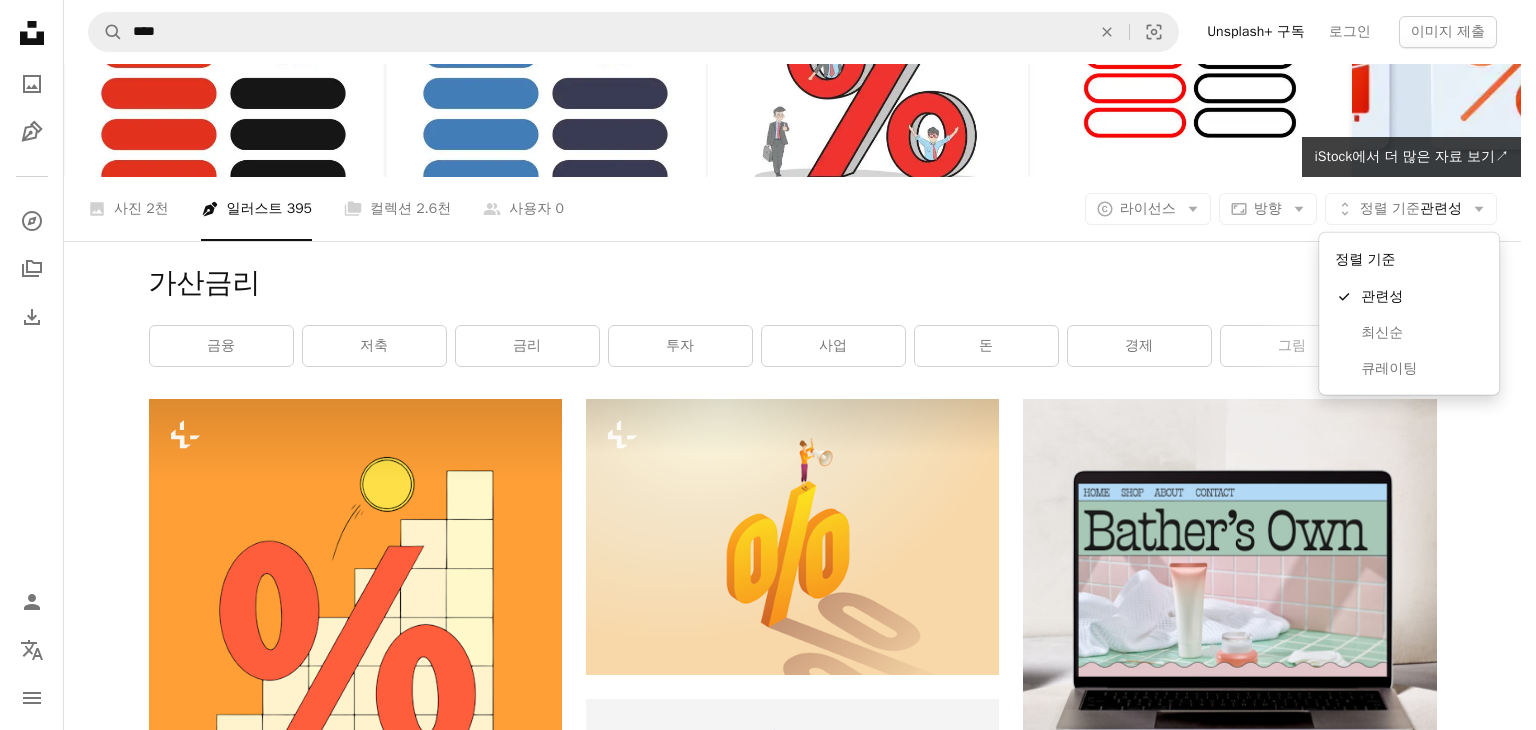 click on "Unsplash logo Unsplash 홈 A photo Pen Tool A compass A stack of folders Download Person Localization icon navigation menu A magnifying glass **** An X shape Visual search Unsplash+ 구독 로그인 이미지 제출 iStock에서 프리미엄 이미지 찾아보기  |  iStock에서 20% 할인  ↗ iStock에서 프리미엄 이미지 찾아보기 iStock에서 20% 할인  ↗ 더 보기  ↗ iStock에서 더 많은 자료 보기  ↗ A photo 사진   2천 Pen Tool 일러스트   395 A stack of folders 컬렉션   2.6천 A group of people 사용자   0 A copyright icon © 라이선스 Arrow down Aspect ratio 방향 Arrow down Unfold 정렬 기준  관련성 Arrow down Filters 필터 가산금리 Chevron right 금융 저축 금리 투자 사업 돈 경제 그림 재무 계획 가로 금융 및 경제 돈 벌기 Plus sign for Unsplash+ A heart A plus sign Owl Illustration Agency Unsplash+ 용 A lock   다운로드 Plus sign for Unsplash+ A heart A plus sign Yeti Iglesias Unsplash+ 용 A lock   다운로드 용" at bounding box center [760, 365] 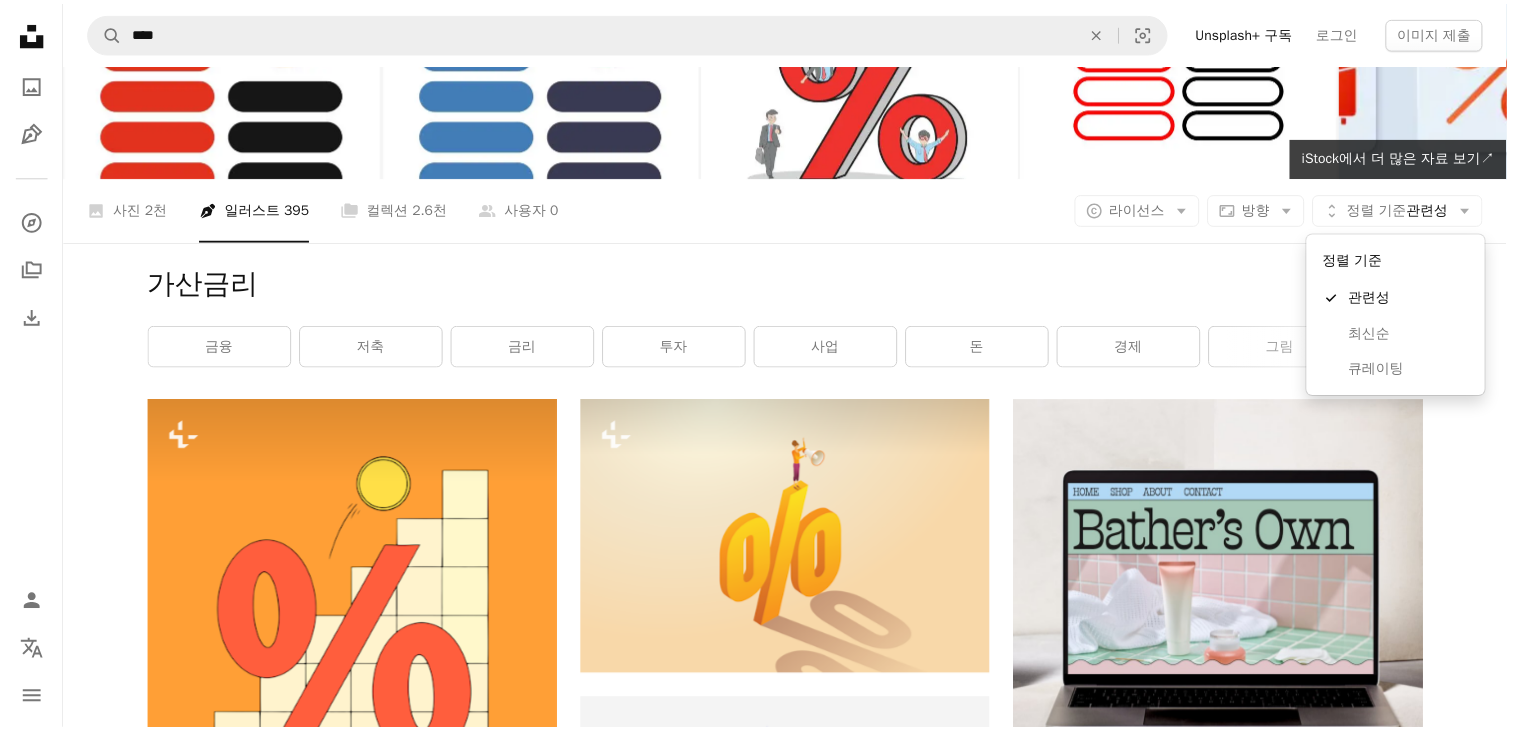scroll, scrollTop: 100, scrollLeft: 0, axis: vertical 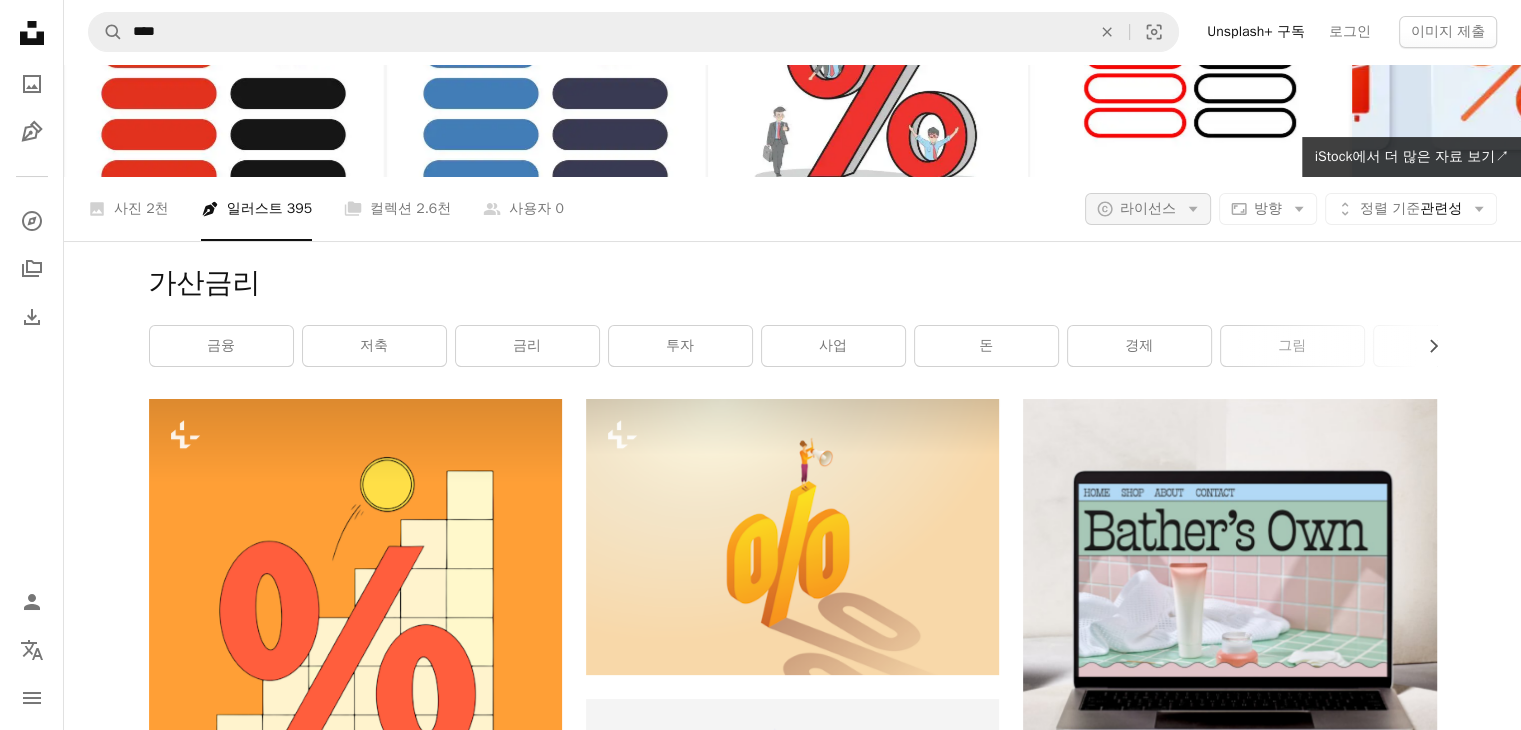 click on "Arrow down" 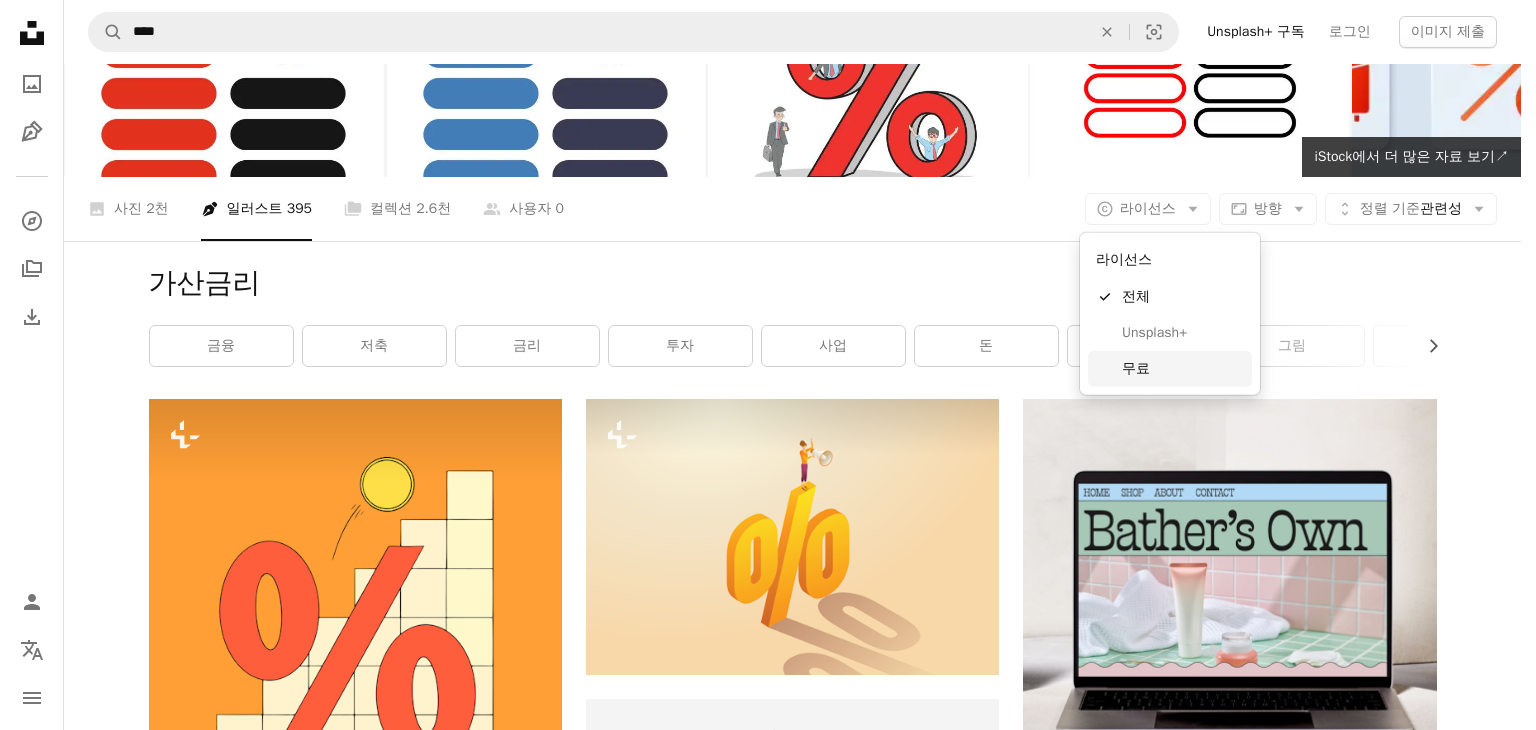 click on "무료" at bounding box center (1183, 369) 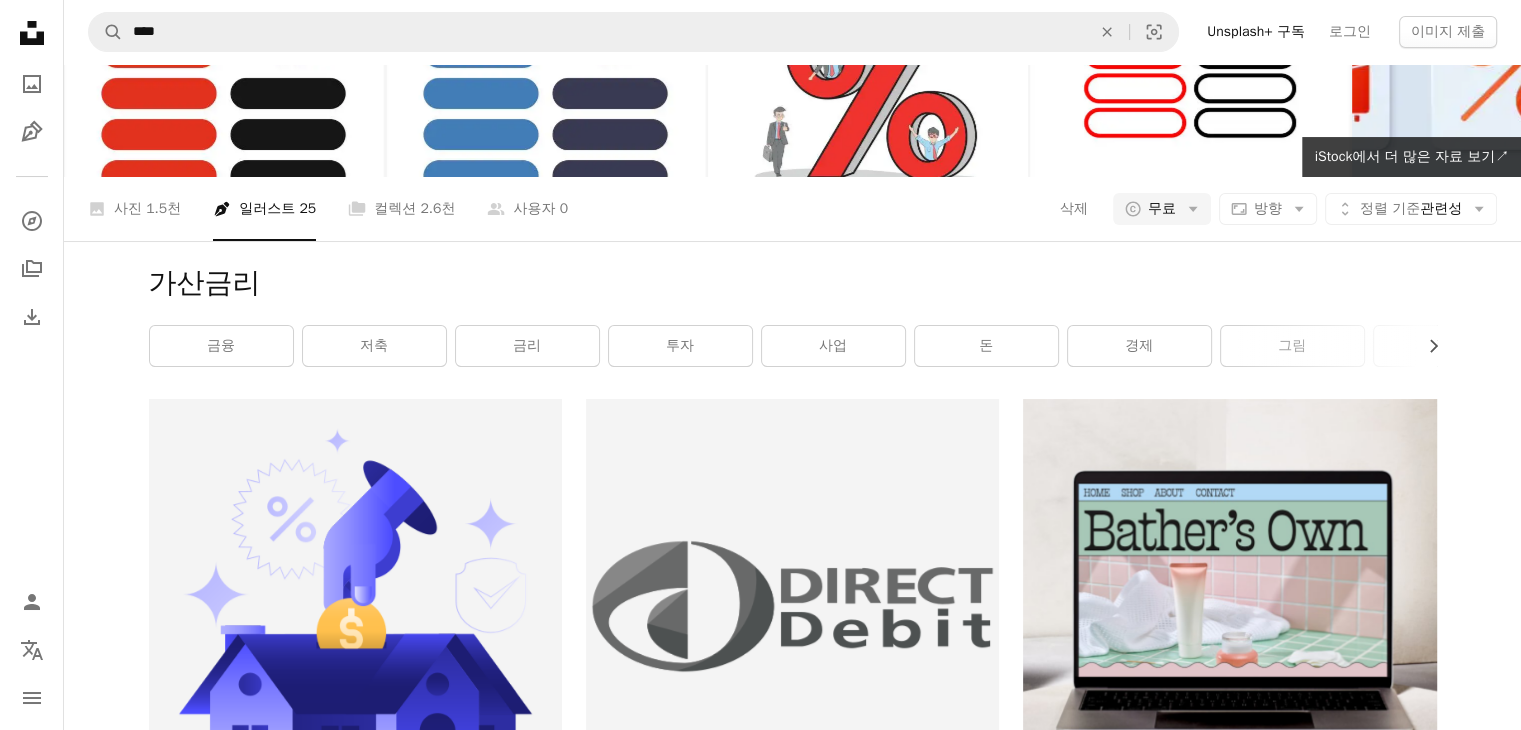 scroll, scrollTop: 1600, scrollLeft: 0, axis: vertical 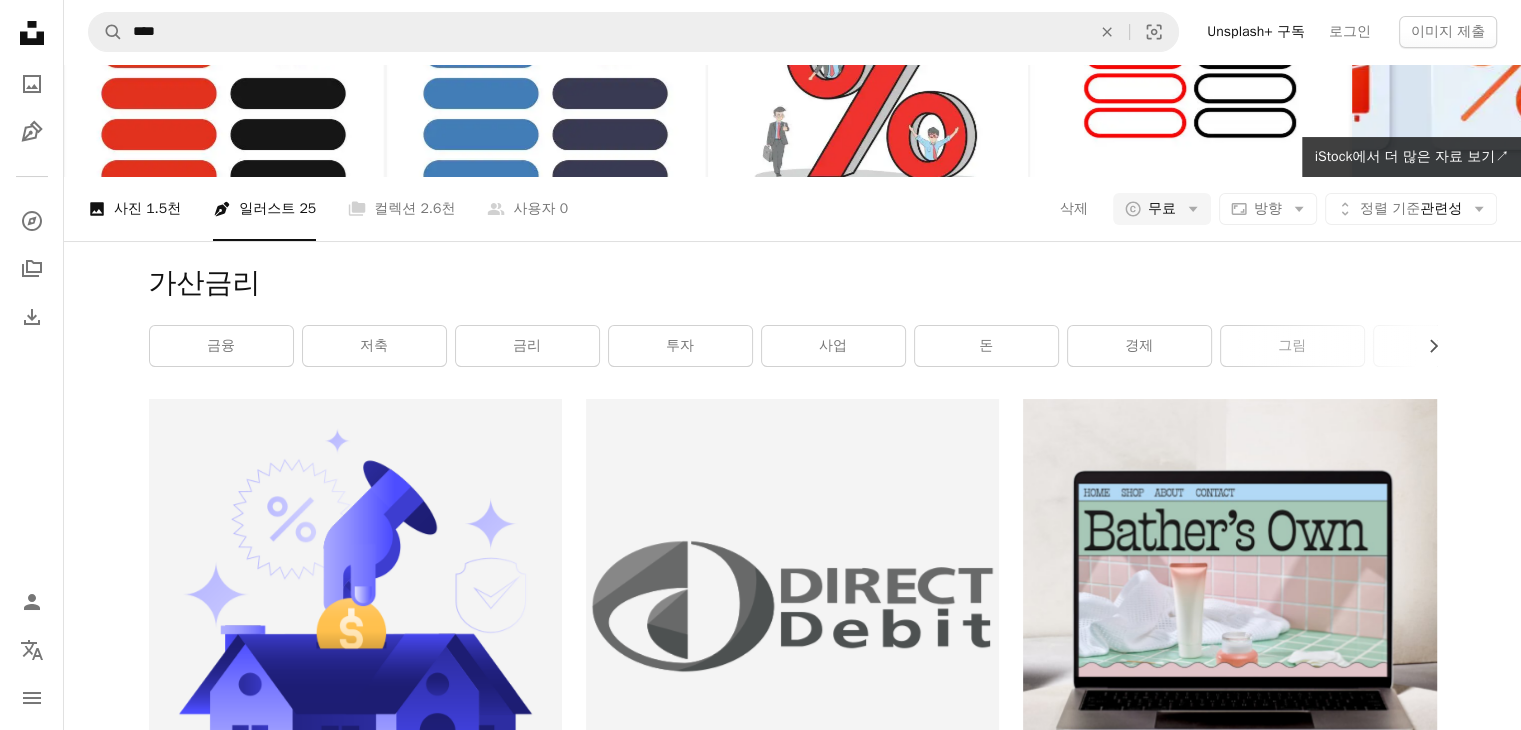 click on "1.5천" at bounding box center (163, 209) 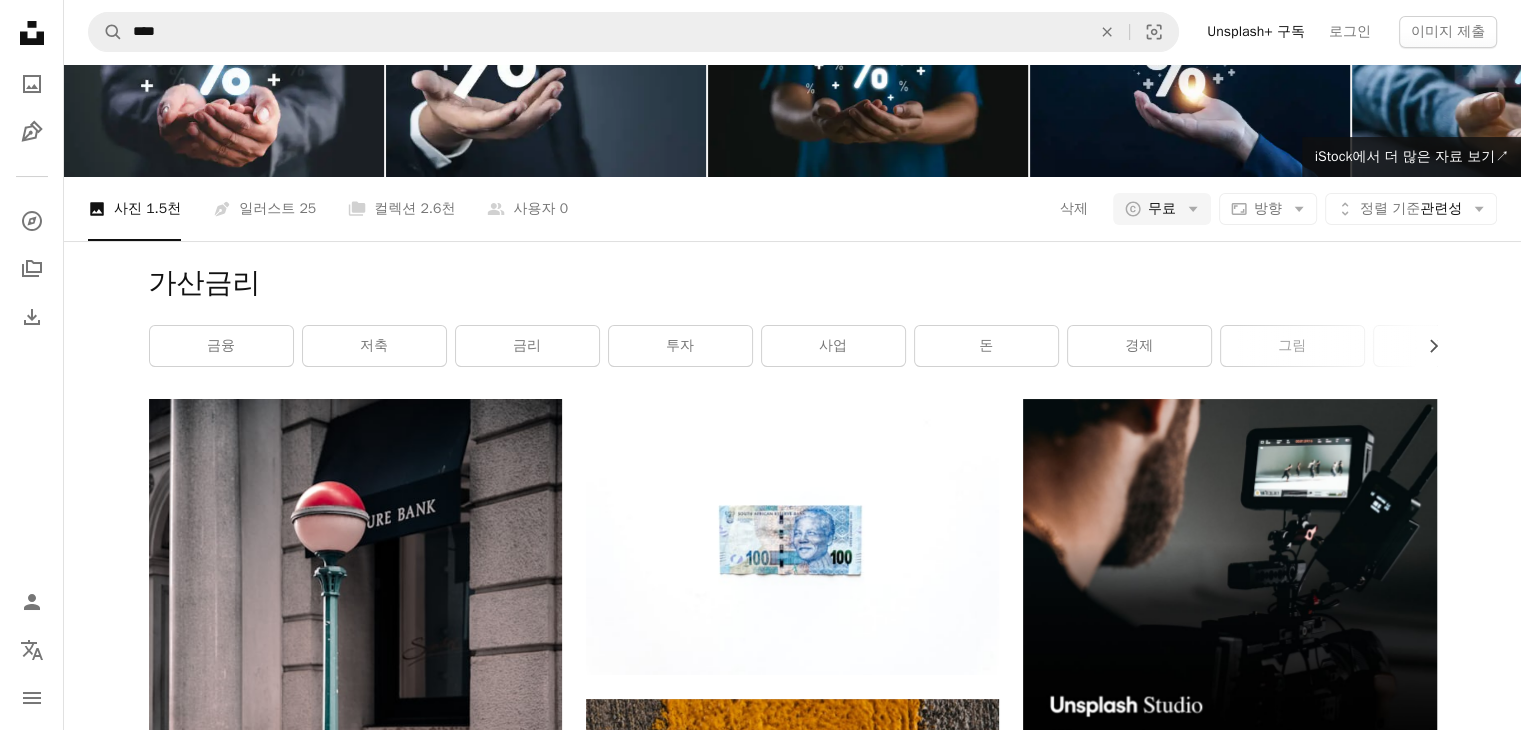 scroll, scrollTop: 3400, scrollLeft: 0, axis: vertical 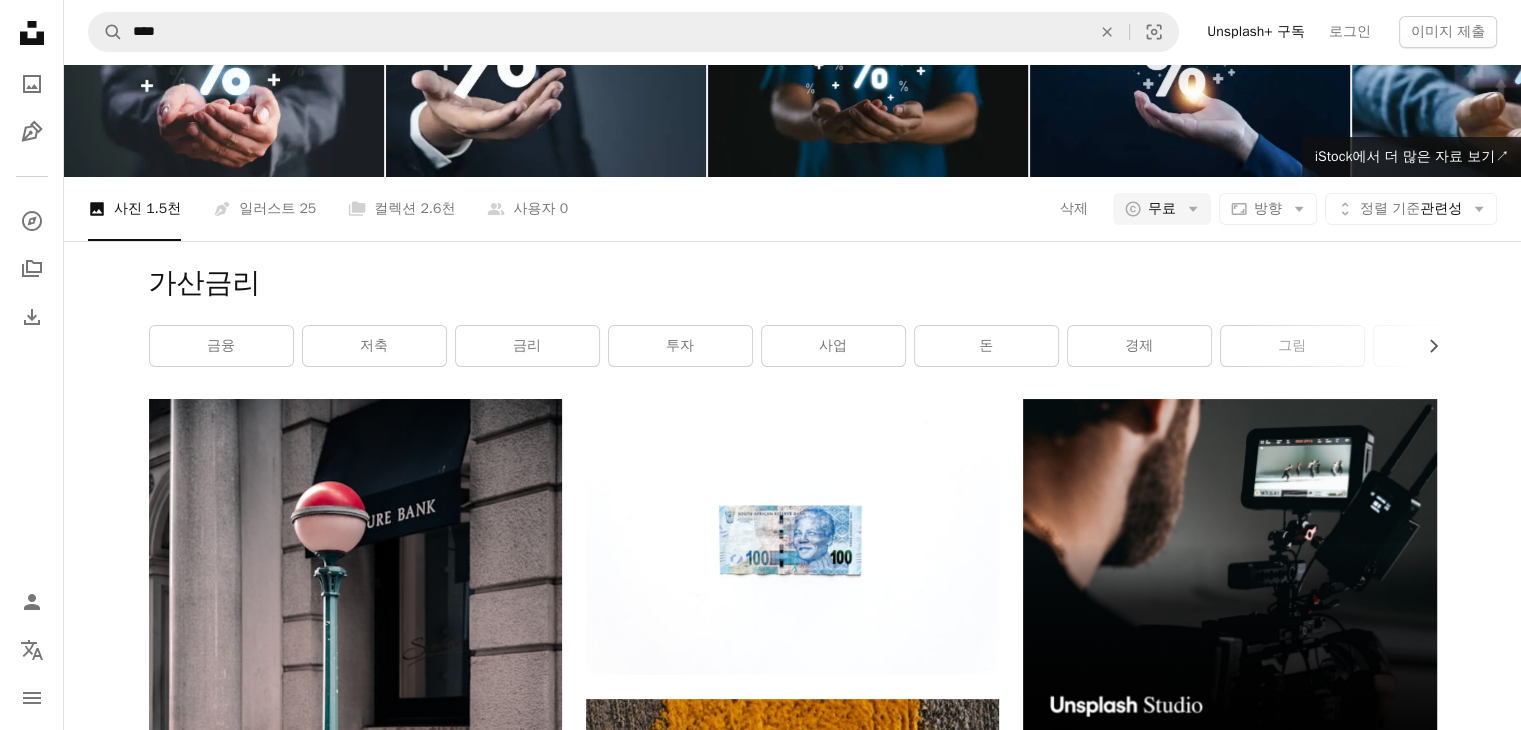 click on "Arrow pointing down" at bounding box center (1397, 6828) 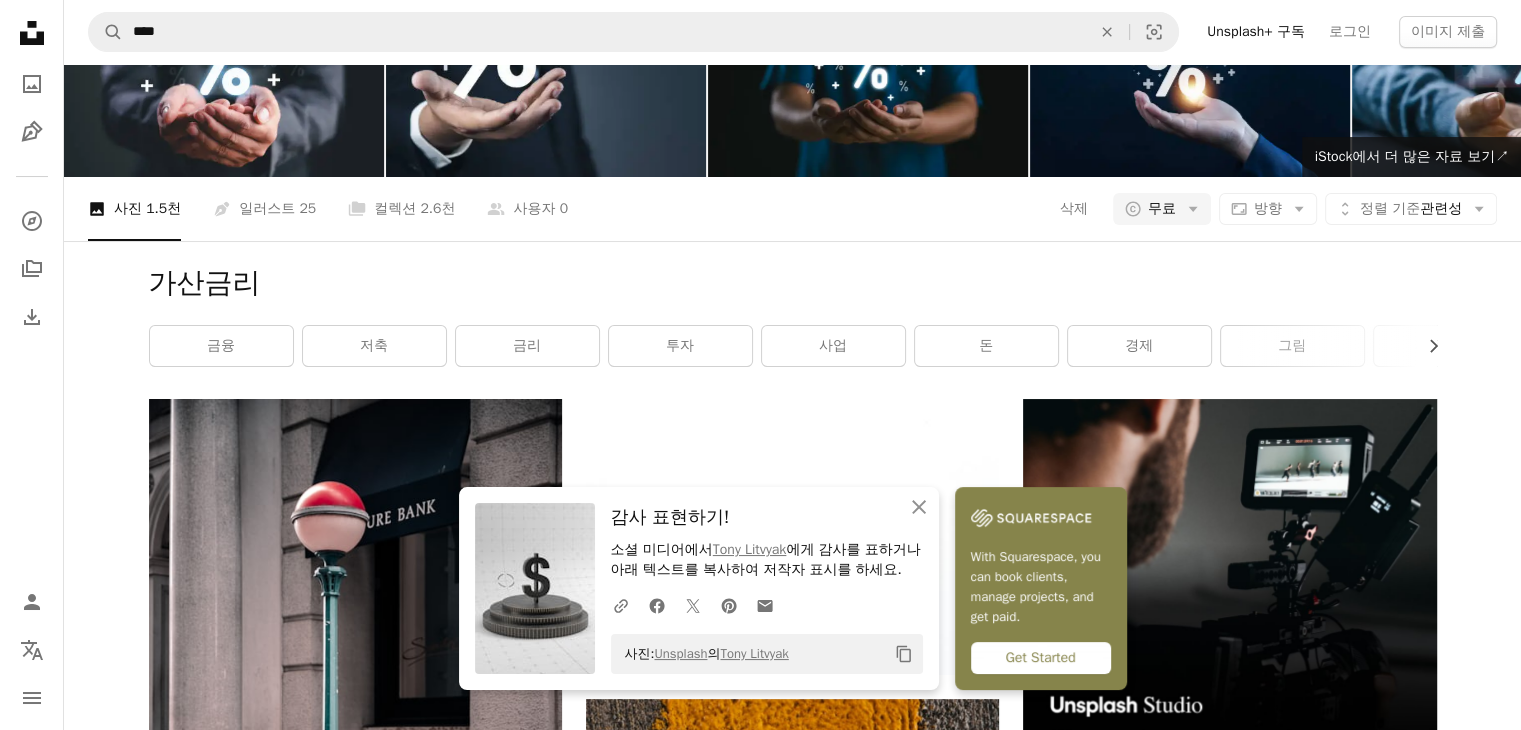scroll, scrollTop: 7300, scrollLeft: 0, axis: vertical 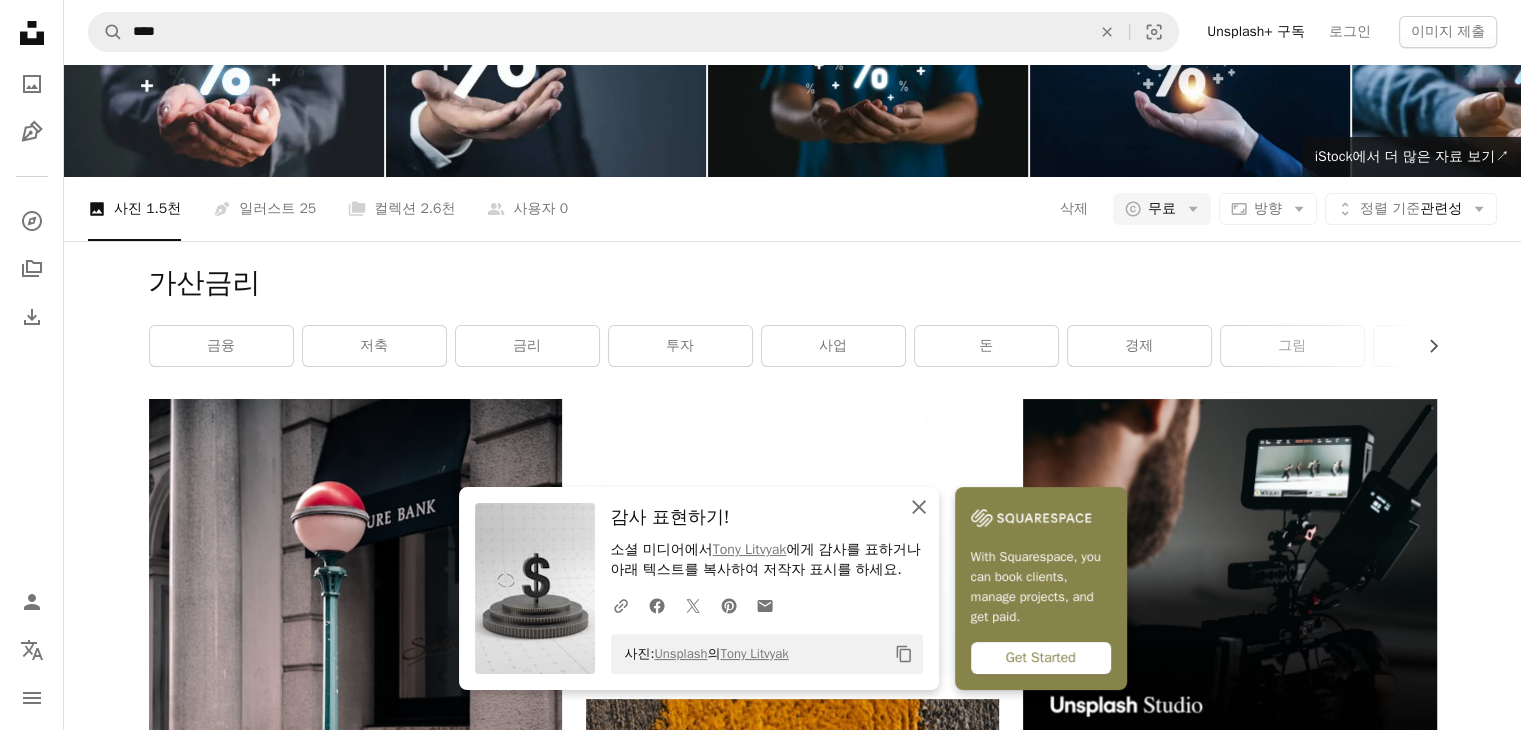click 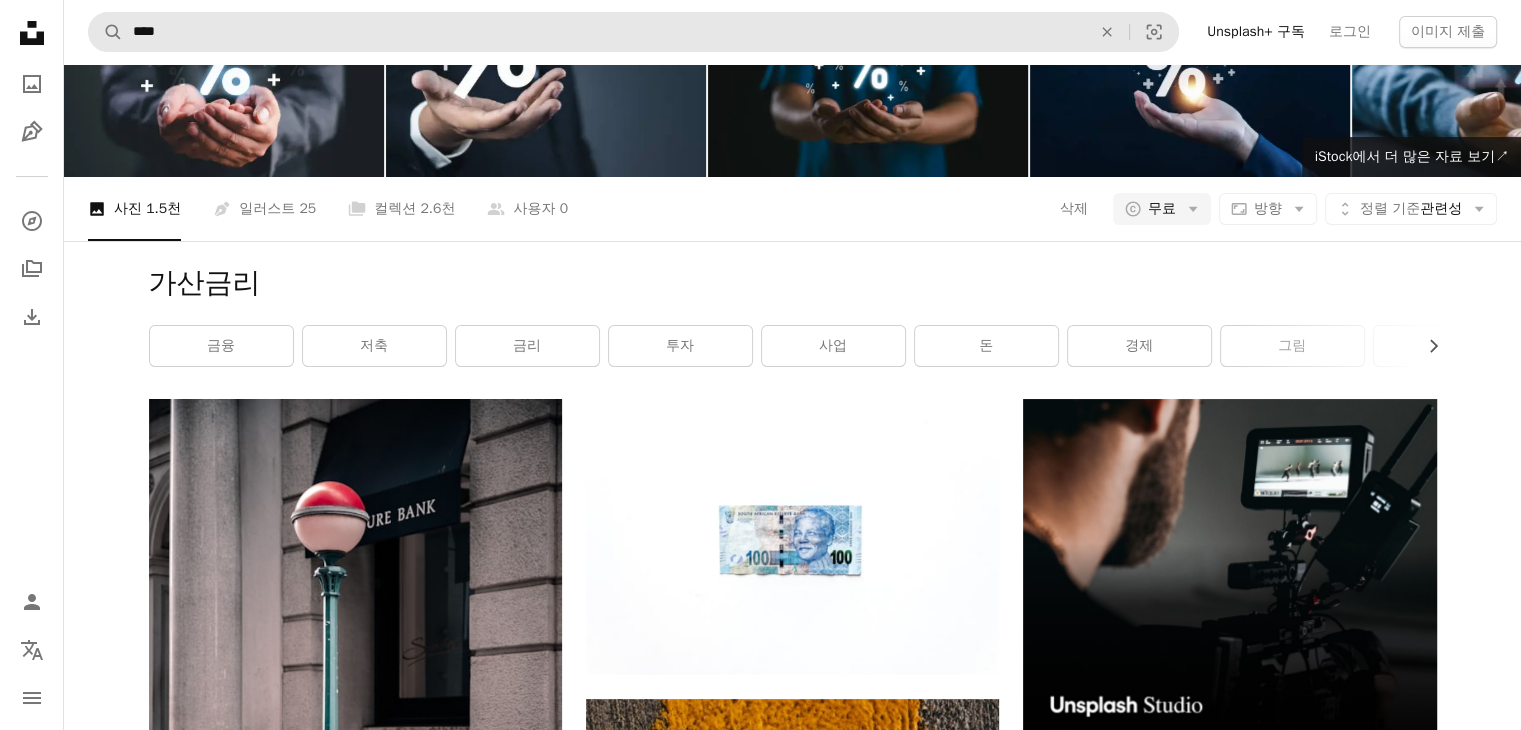 scroll, scrollTop: 18000, scrollLeft: 0, axis: vertical 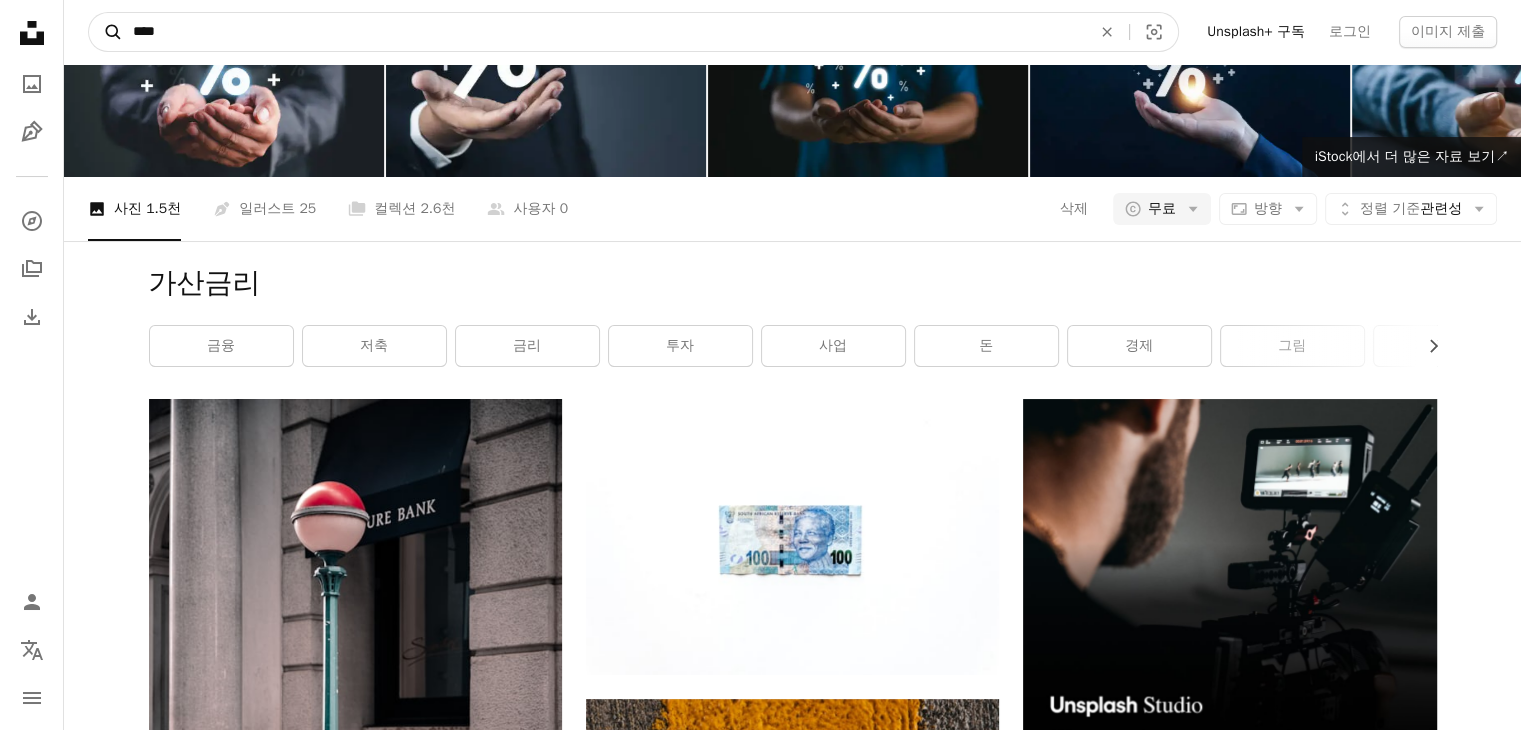 drag, startPoint x: 164, startPoint y: 32, endPoint x: 97, endPoint y: 30, distance: 67.02985 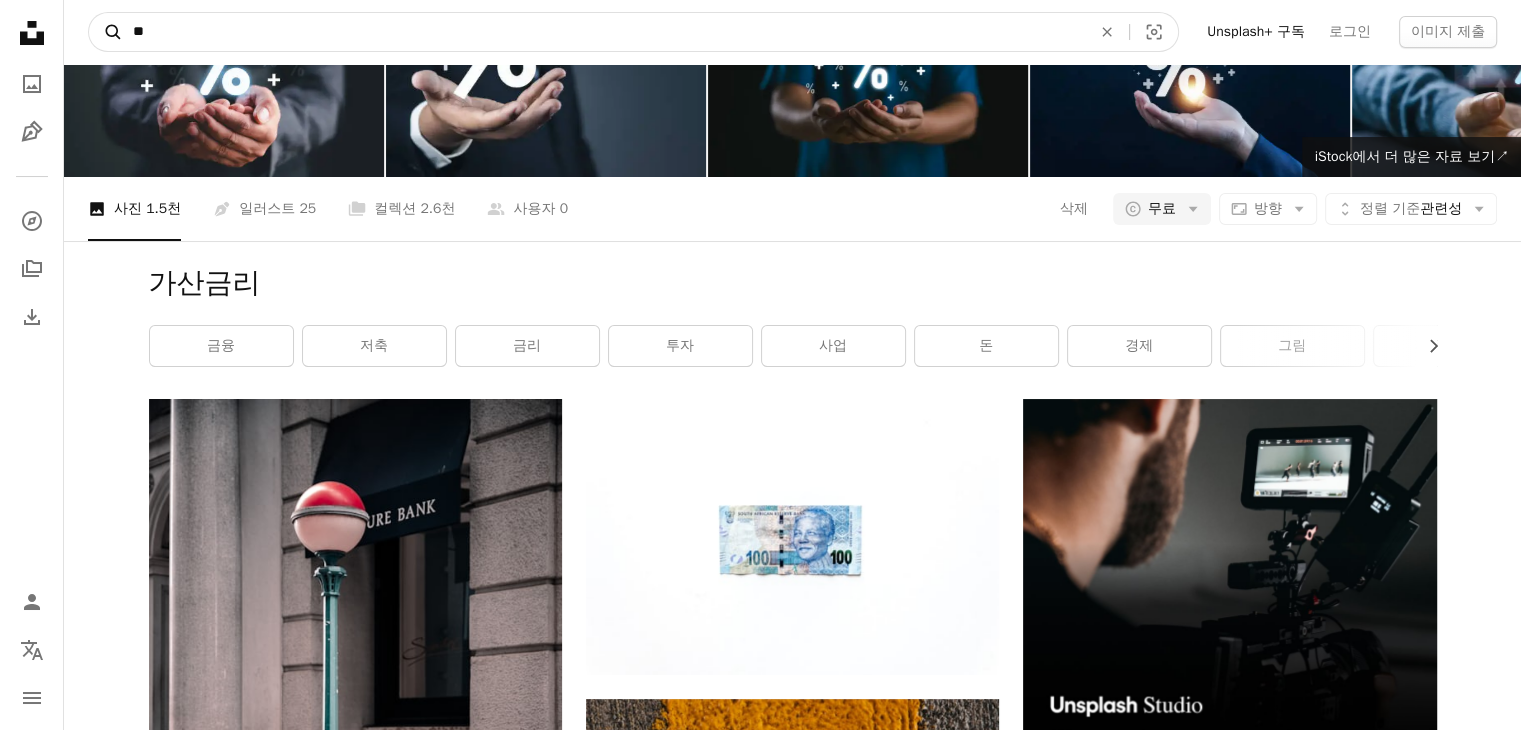 type on "**" 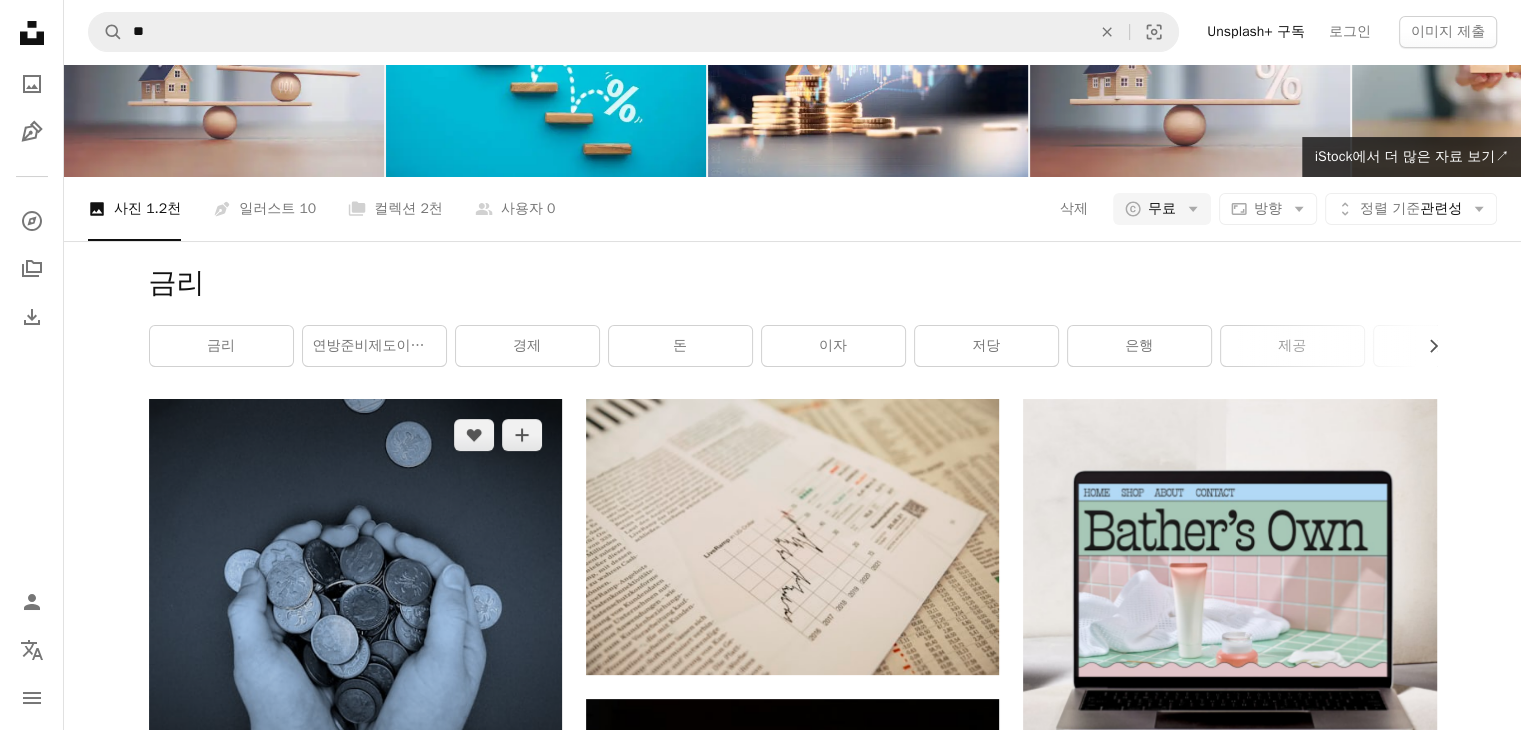 scroll, scrollTop: 500, scrollLeft: 0, axis: vertical 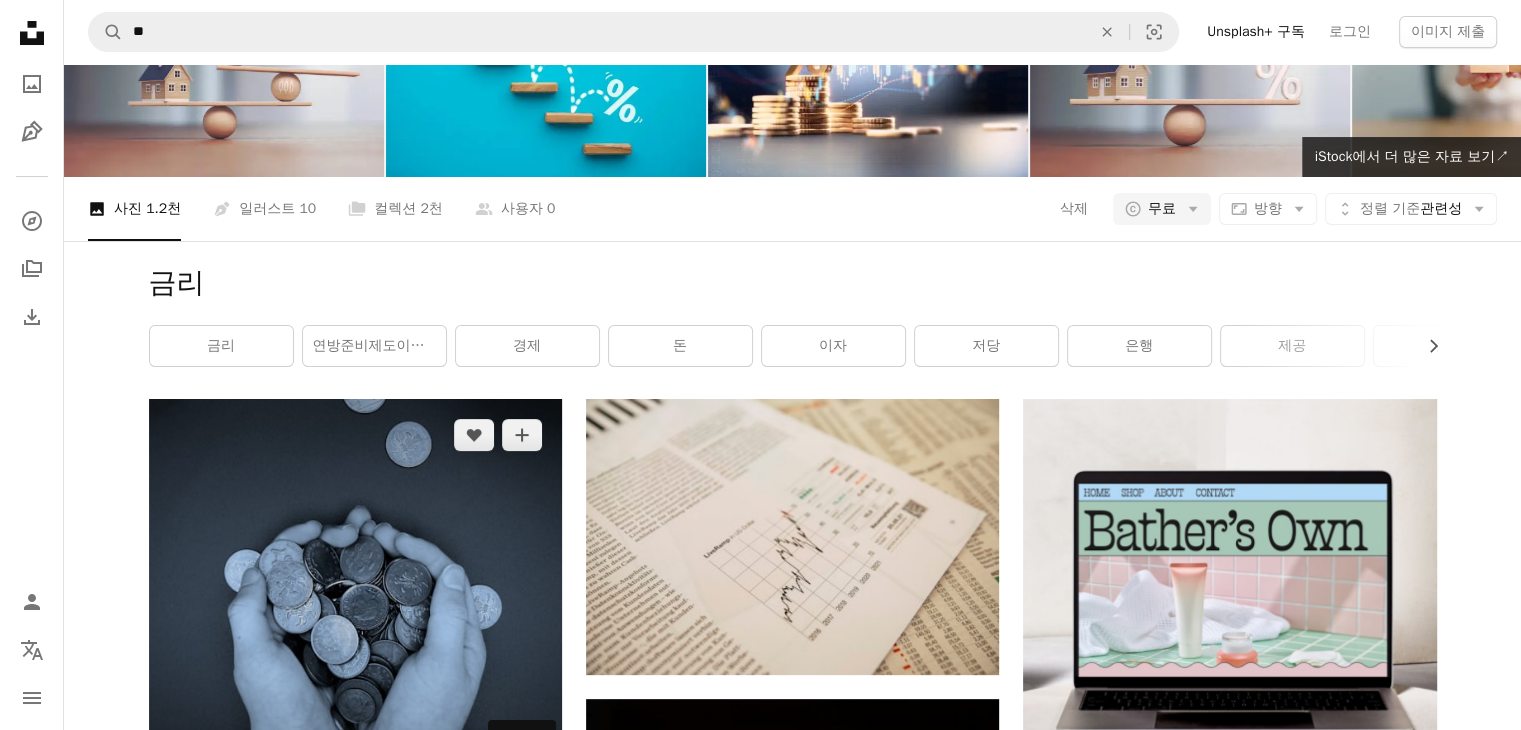 click on "Arrow pointing down" 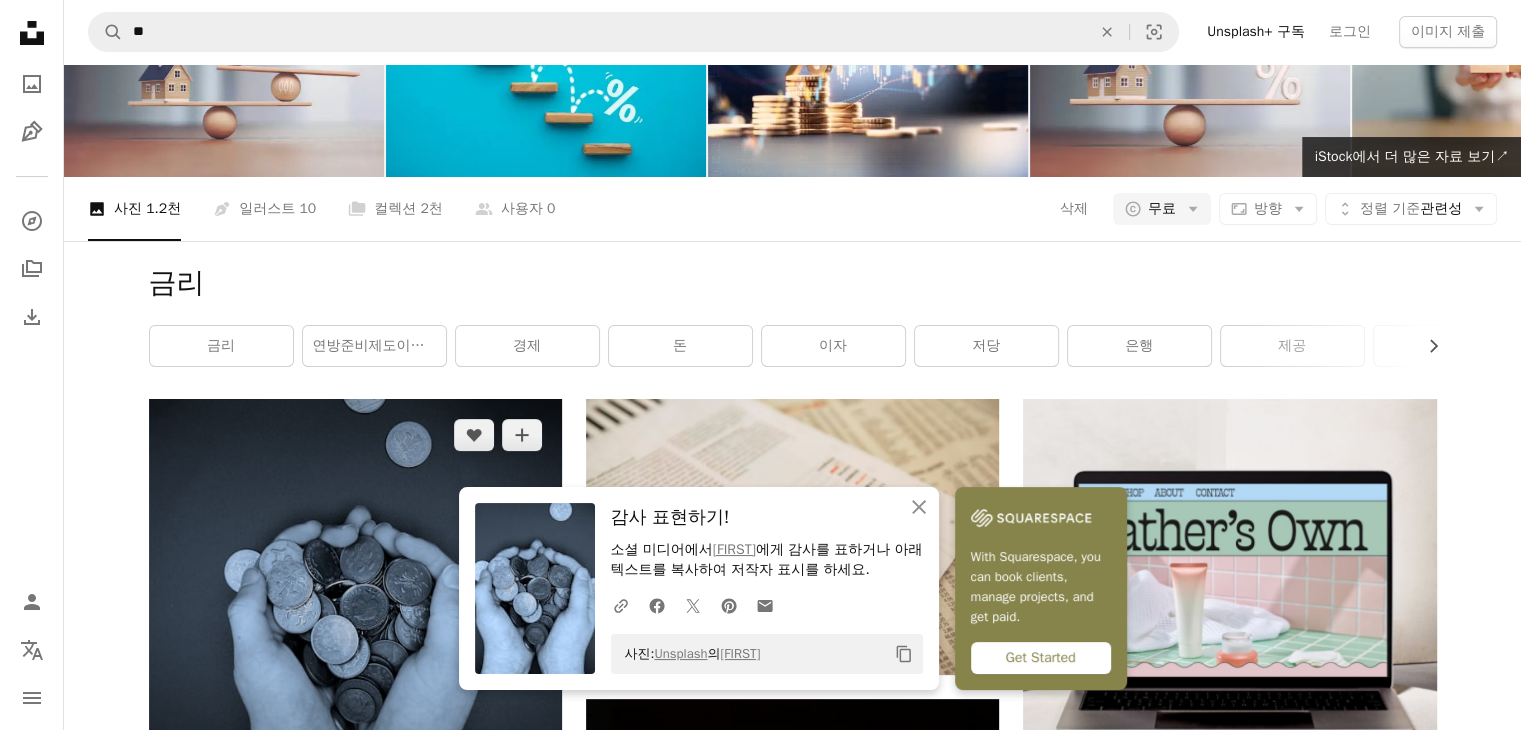scroll, scrollTop: 1000, scrollLeft: 0, axis: vertical 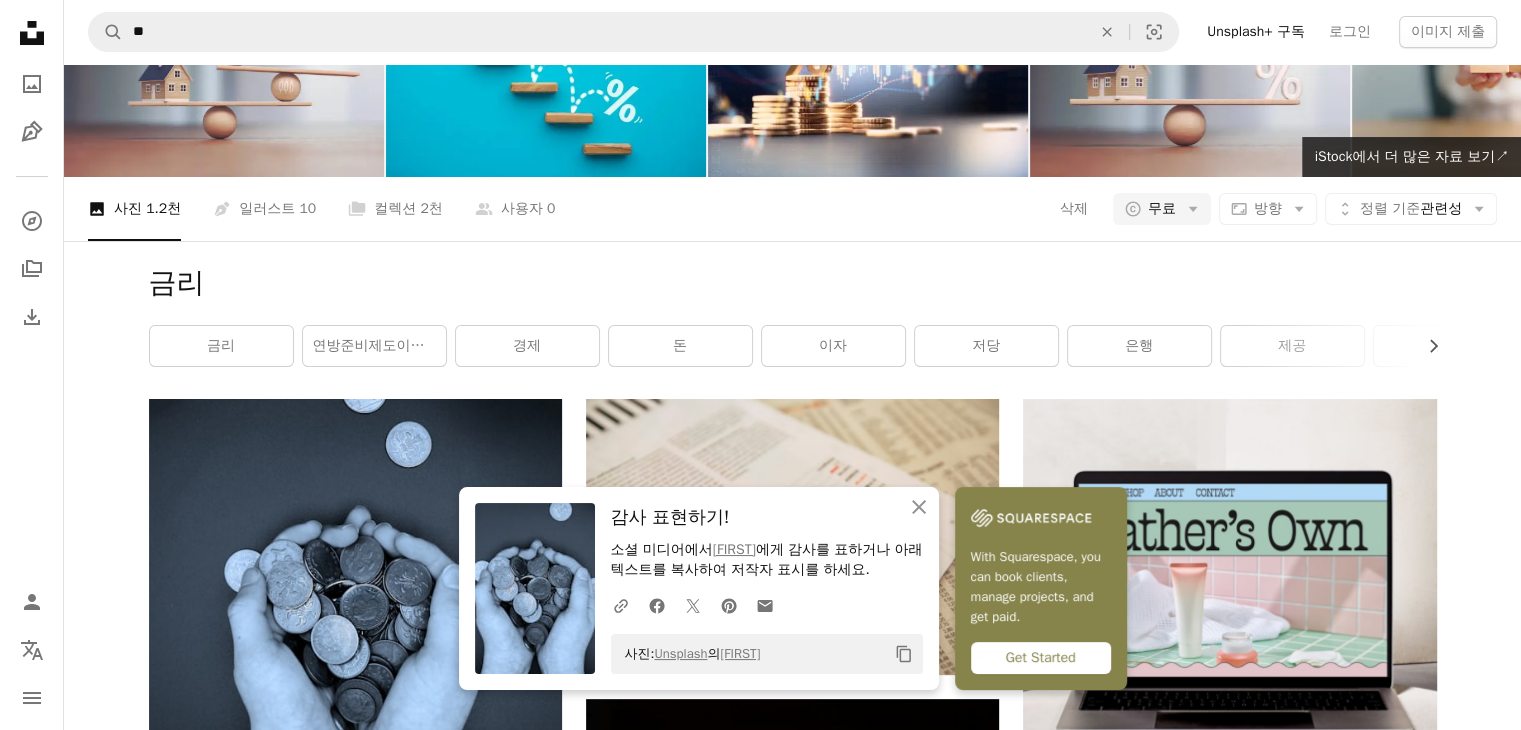 click on "[FIRST] [LAST]" at bounding box center [792, 2046] 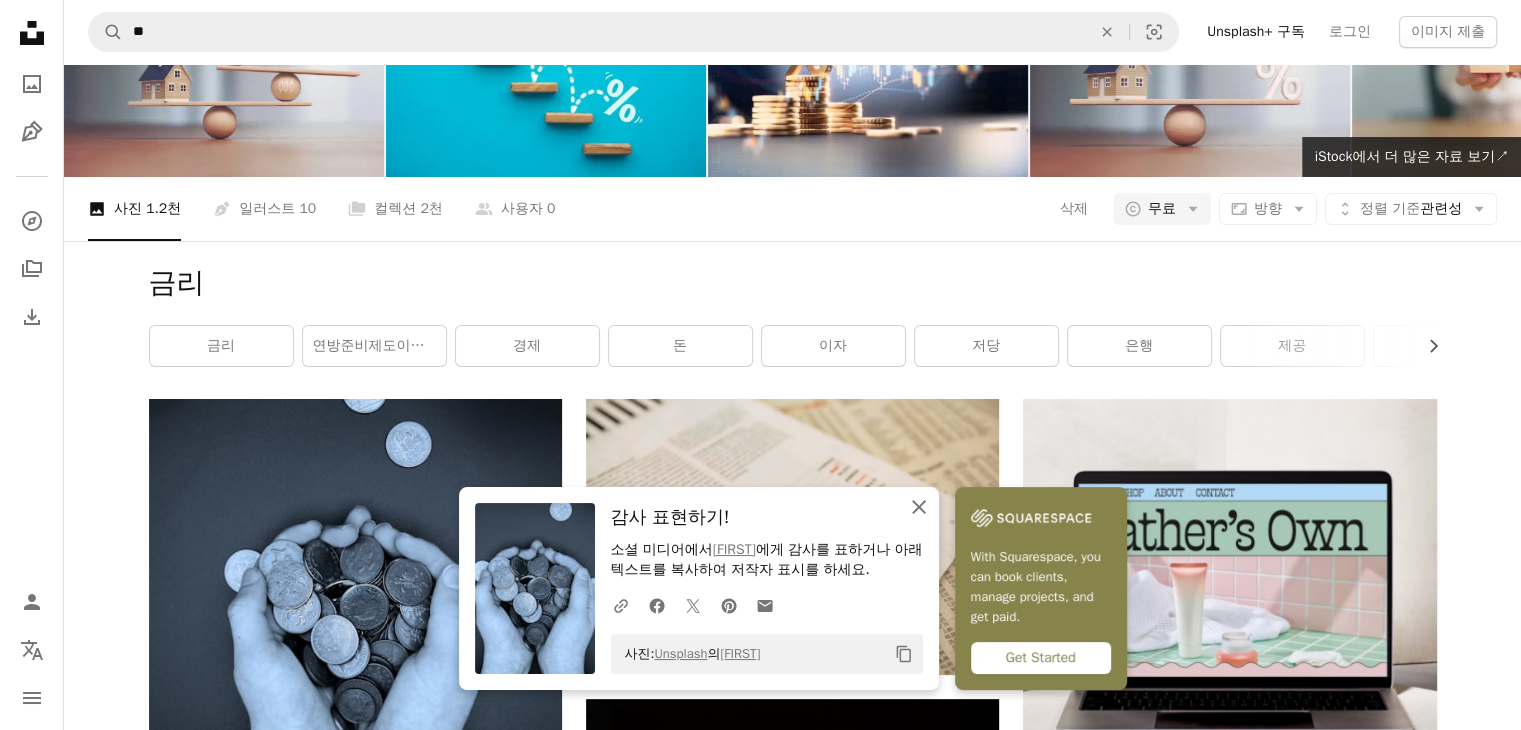 click on "An X shape" 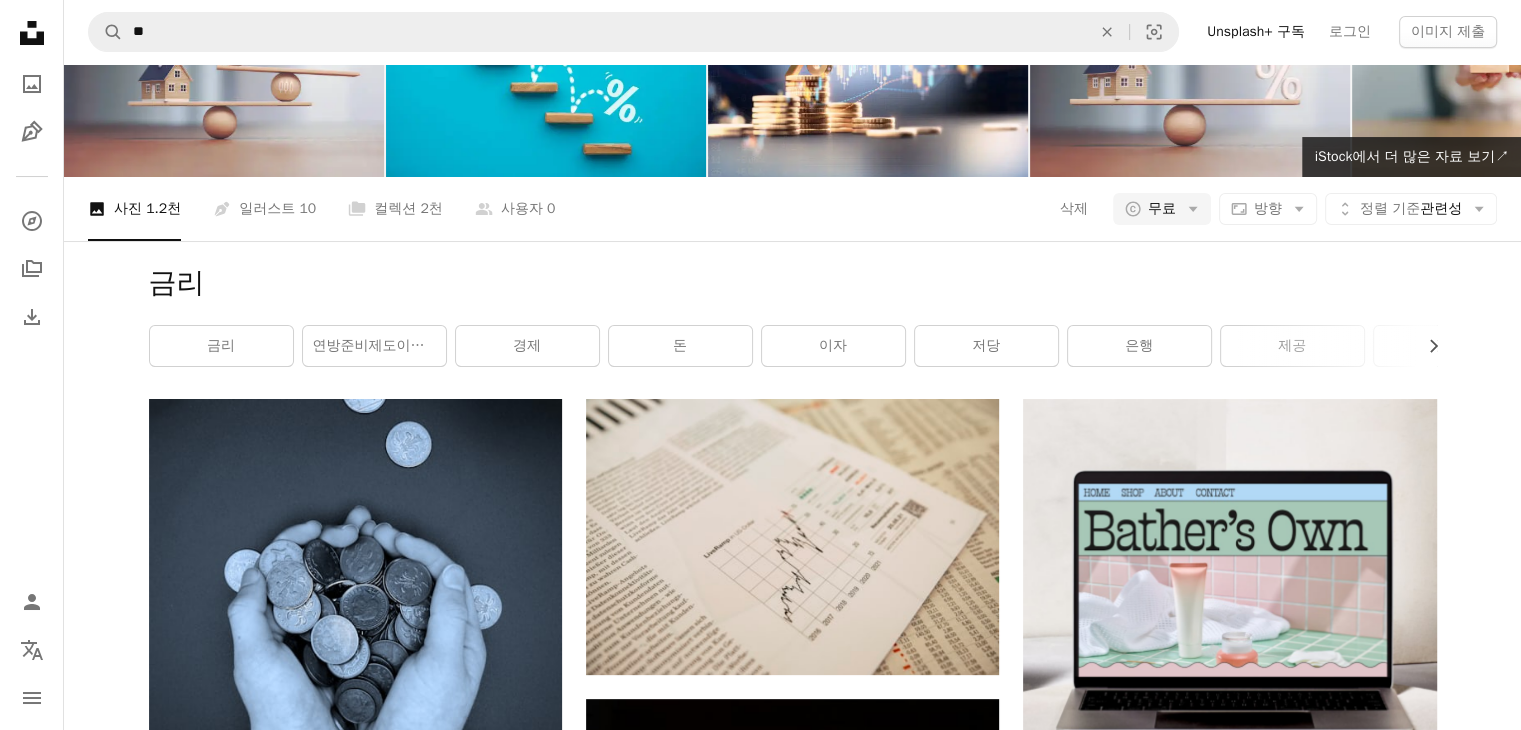 scroll, scrollTop: 3300, scrollLeft: 0, axis: vertical 